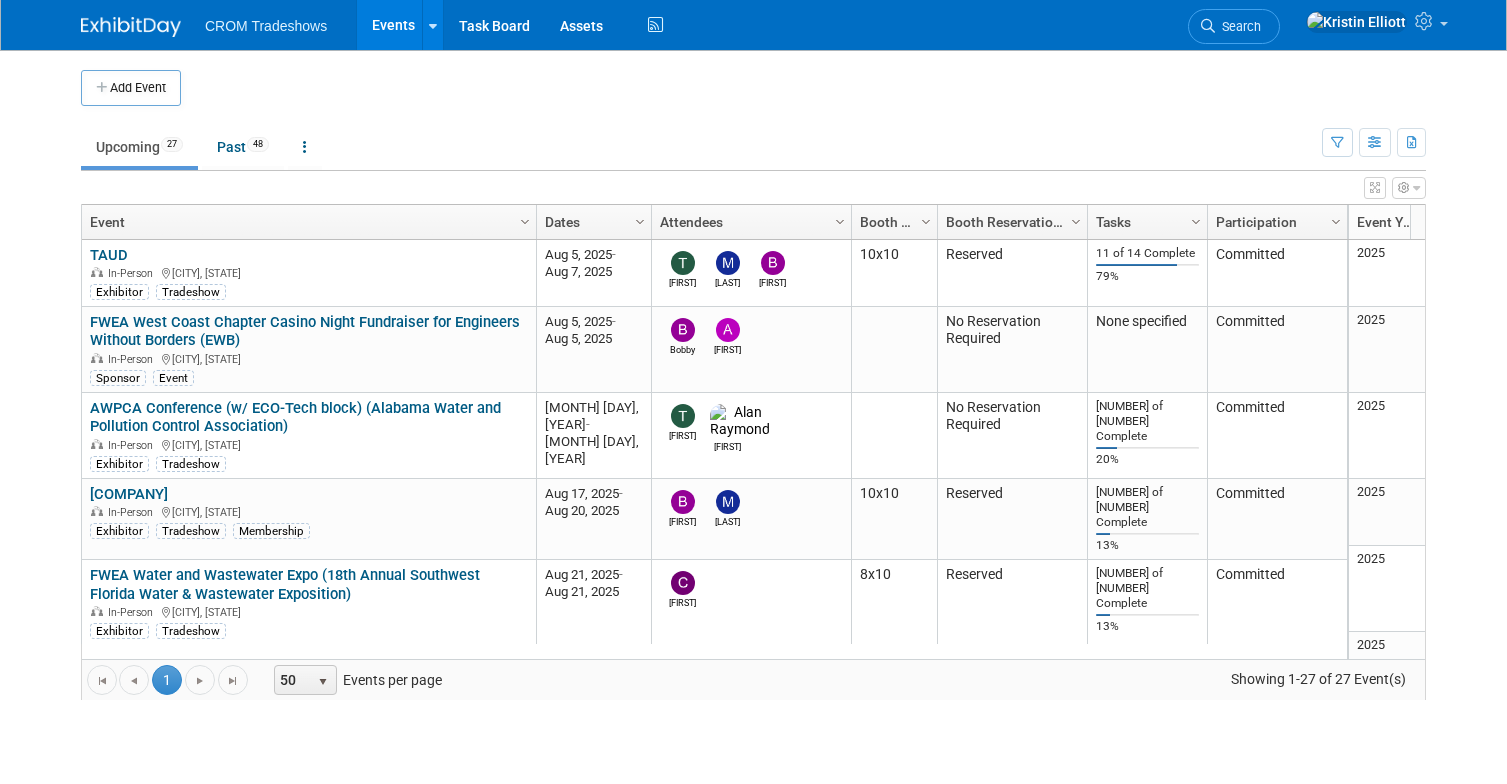 scroll, scrollTop: 0, scrollLeft: 0, axis: both 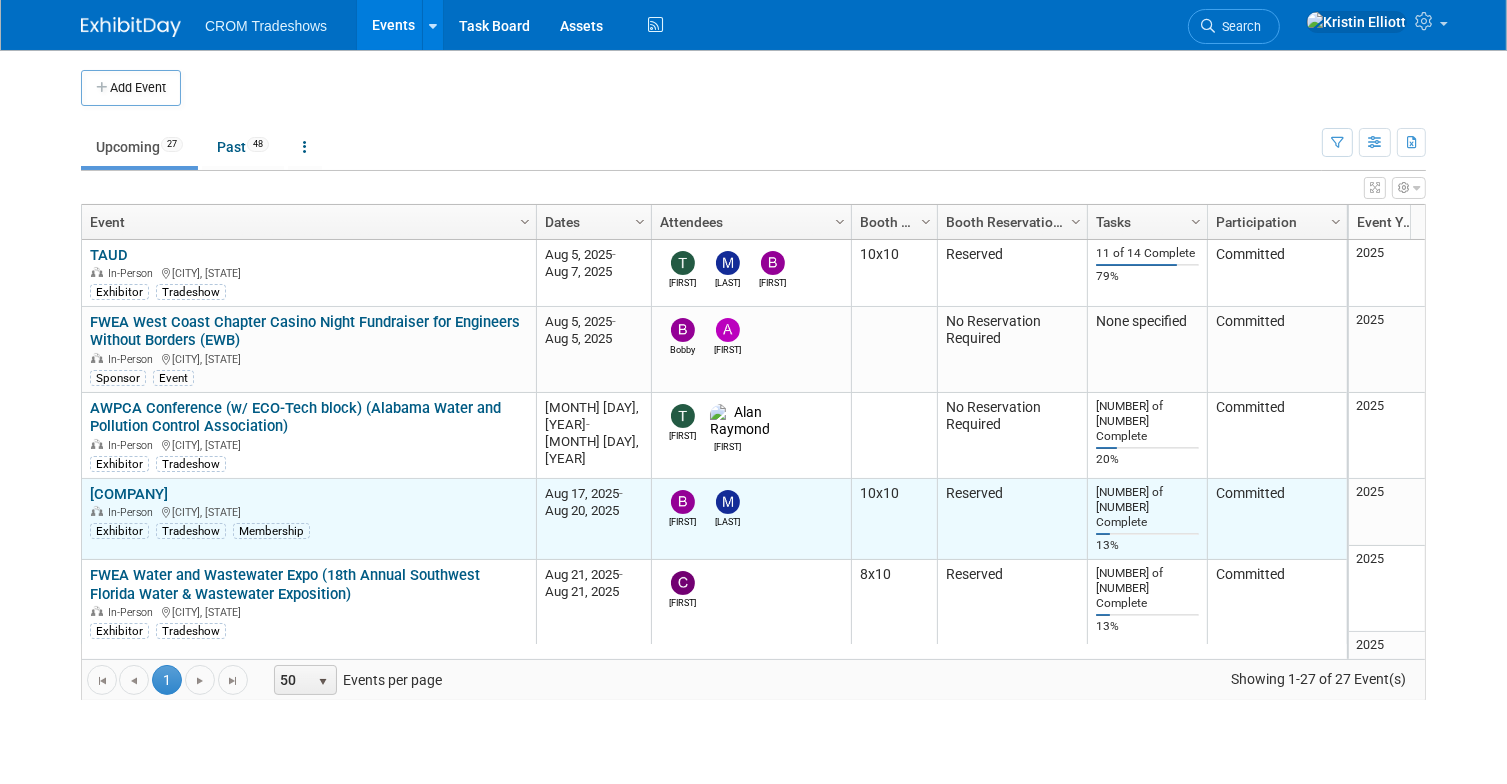 click on "[STATE] RWA" at bounding box center [129, 494] 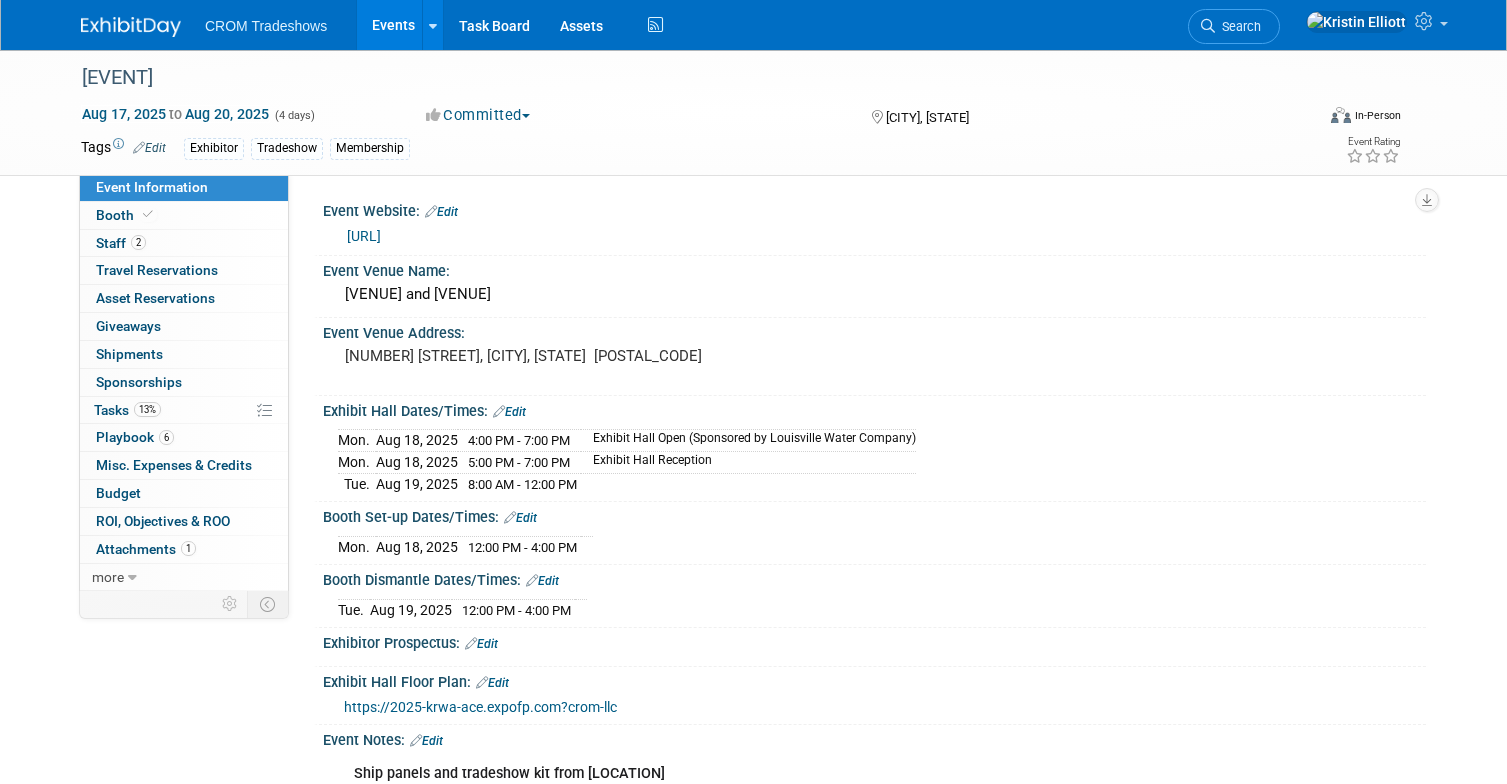 scroll, scrollTop: 0, scrollLeft: 0, axis: both 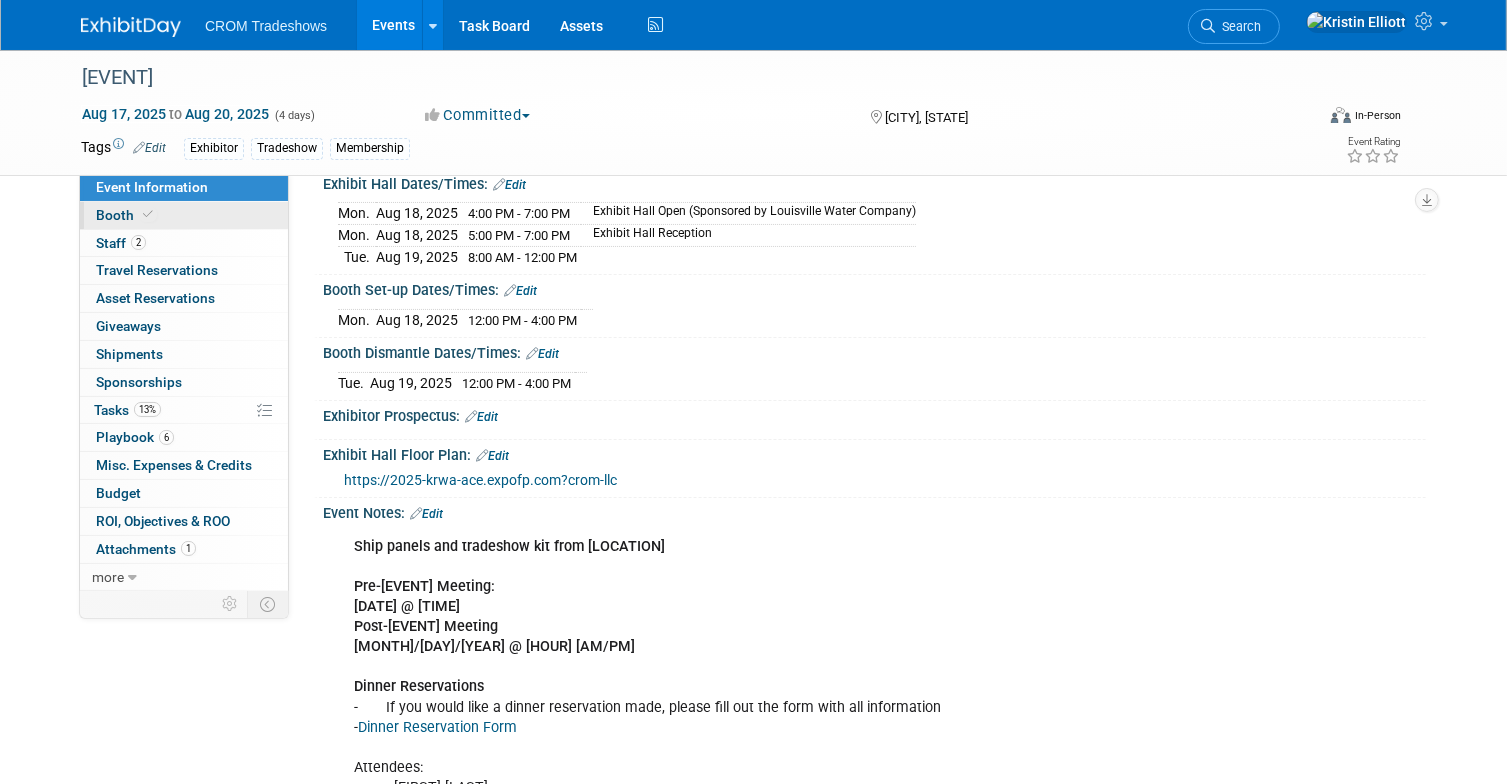 click on "Booth" at bounding box center [184, 215] 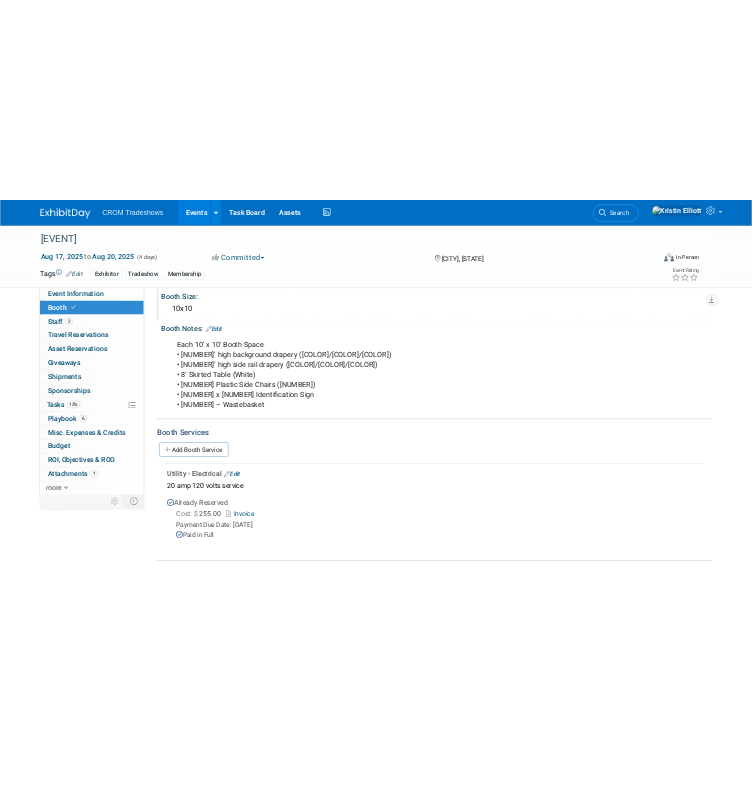 scroll, scrollTop: 0, scrollLeft: 0, axis: both 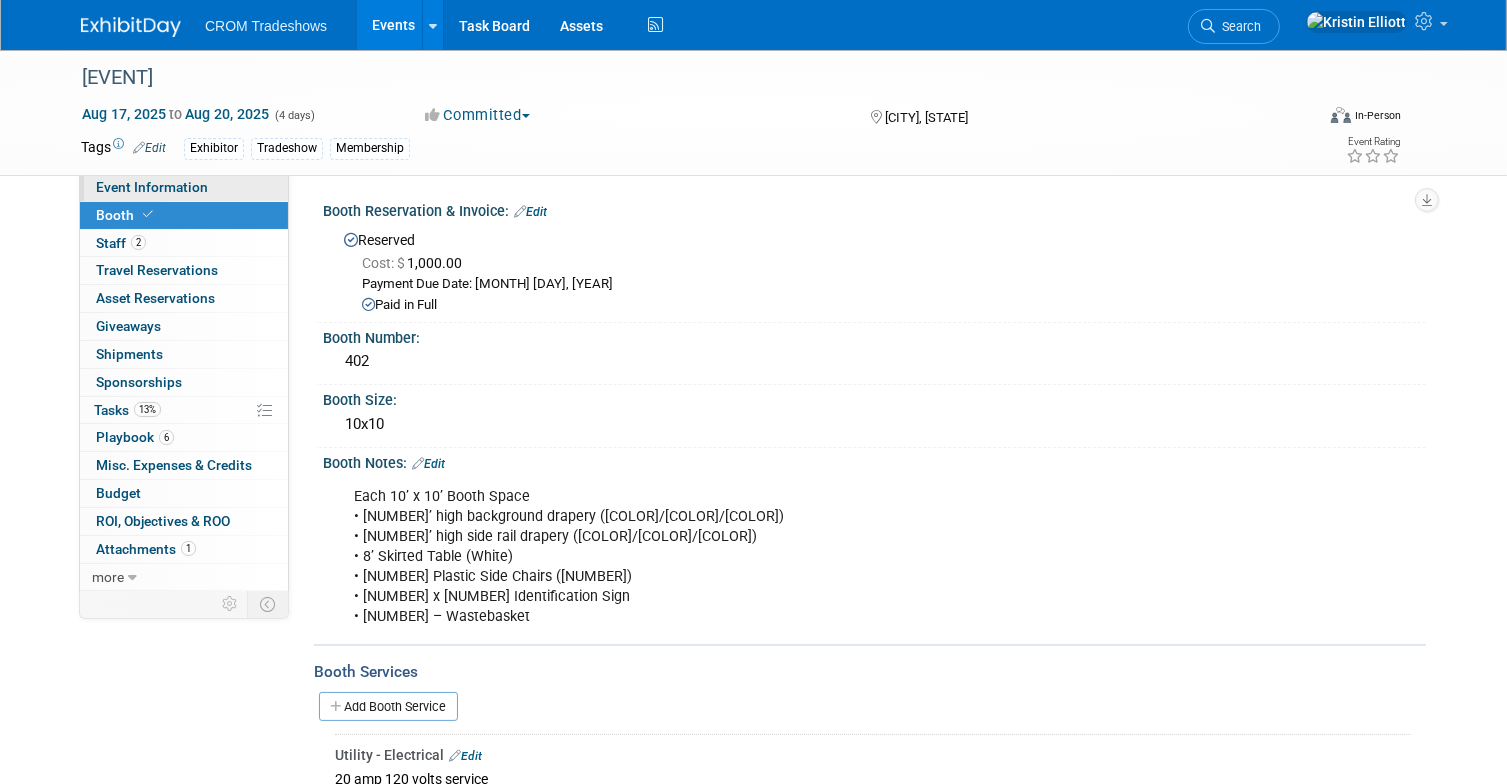 click on "Event Information" at bounding box center (184, 187) 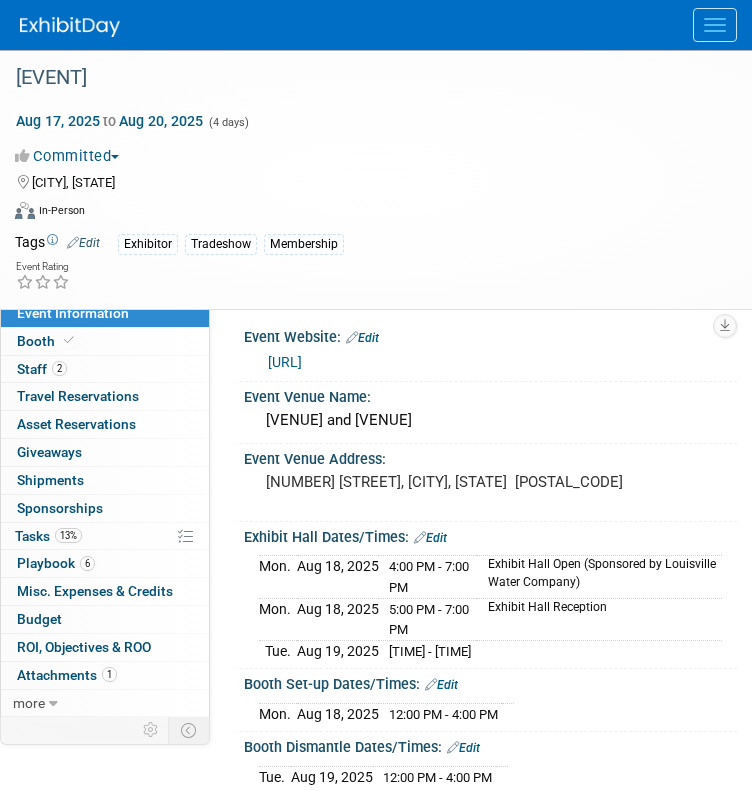 click on "Committed
Committed
Considering
Not Going" at bounding box center [363, 153] 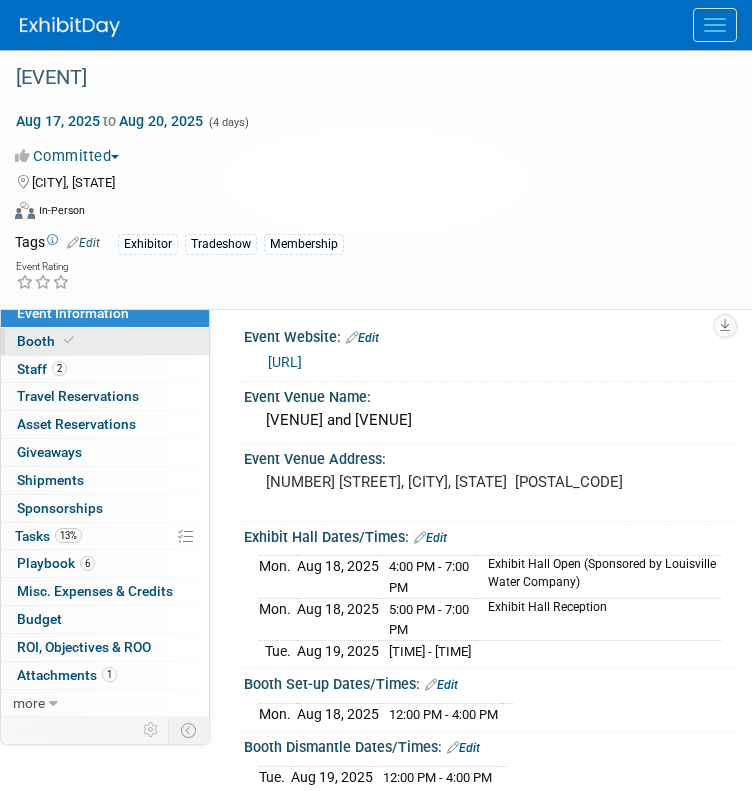 click on "Booth" at bounding box center [105, 341] 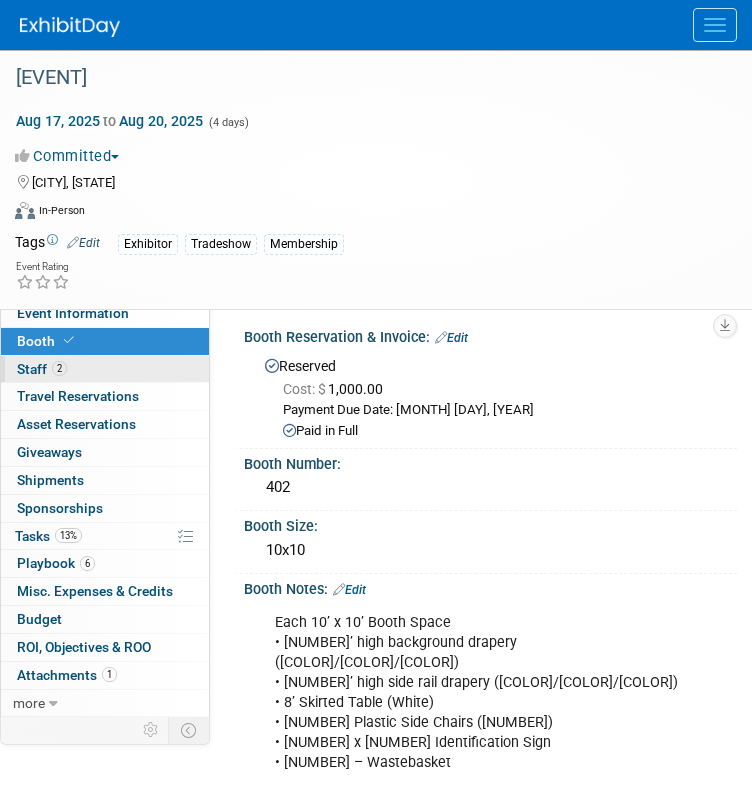 click on "2
Staff 2" at bounding box center [105, 369] 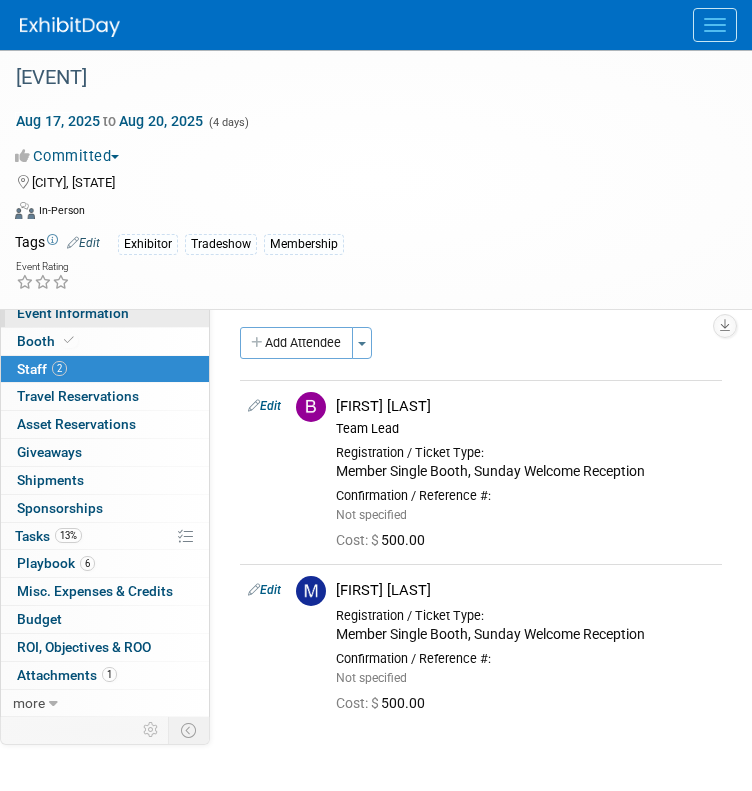 click on "Event Information" at bounding box center (105, 313) 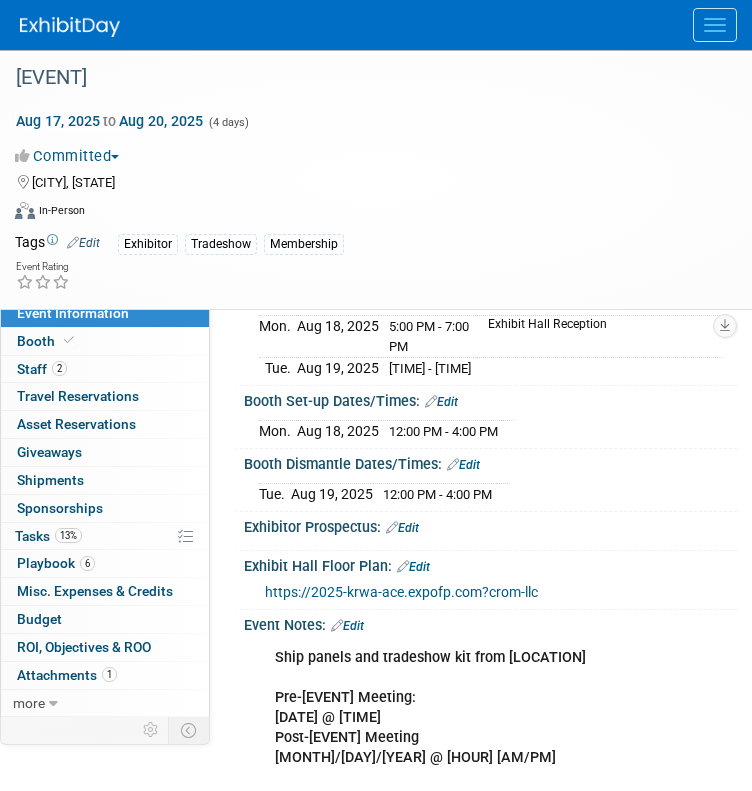 scroll, scrollTop: 284, scrollLeft: 0, axis: vertical 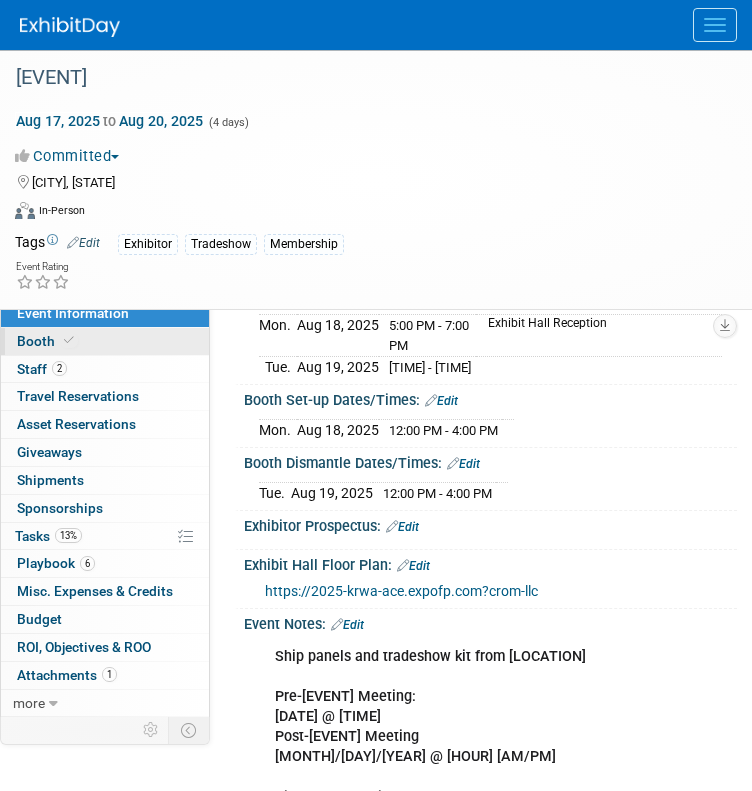 click on "Booth" at bounding box center [105, 341] 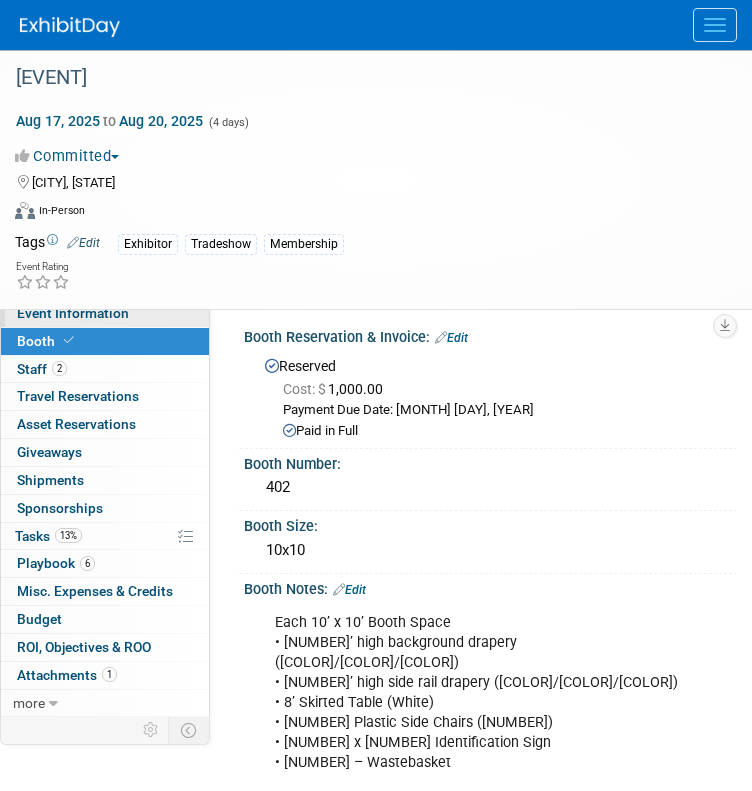 click on "Event Information" at bounding box center (73, 313) 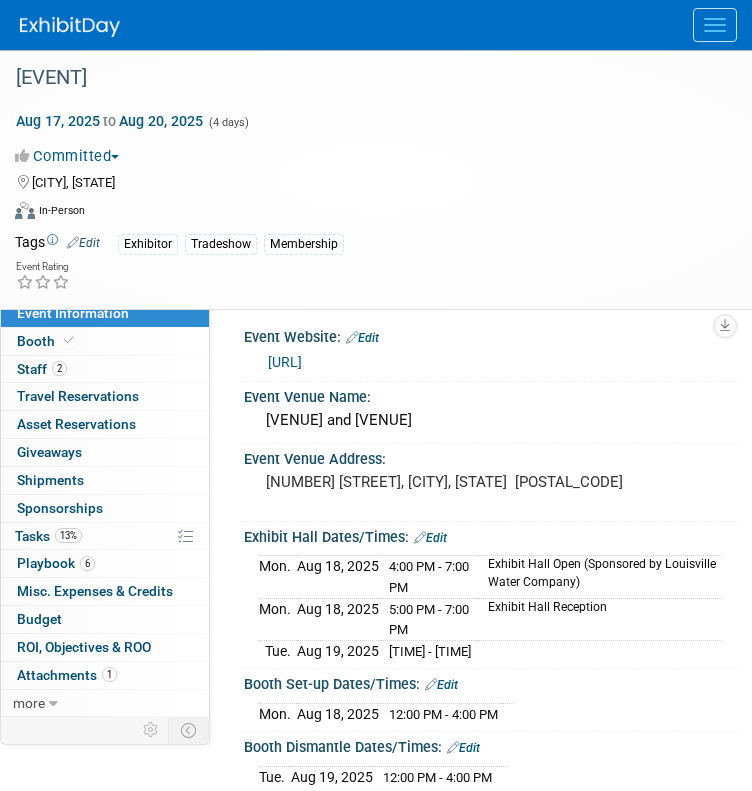 scroll, scrollTop: 147, scrollLeft: 0, axis: vertical 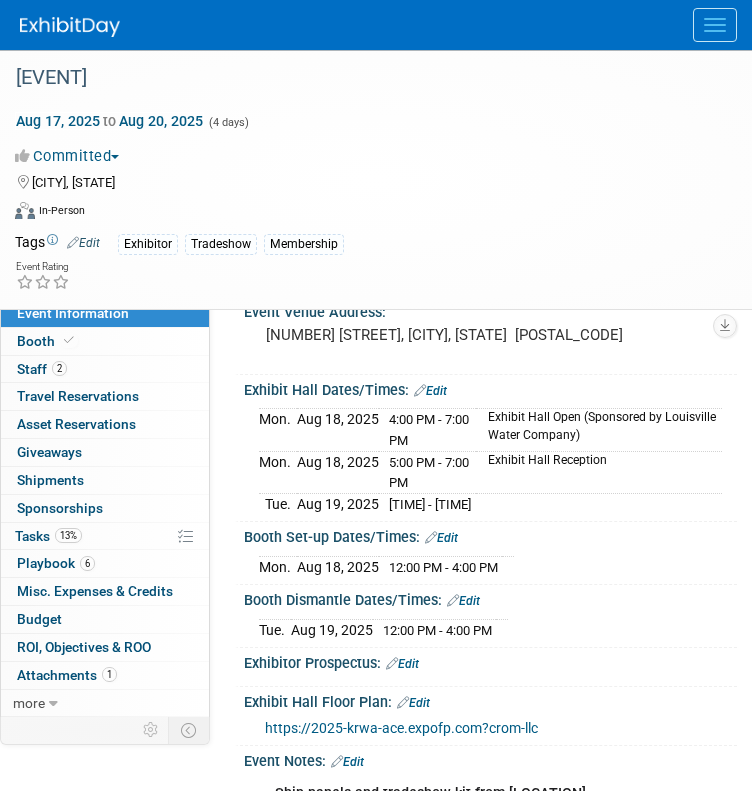 click on "https://2025-krwa-ace.expofp.com?crom-llc" at bounding box center (401, 728) 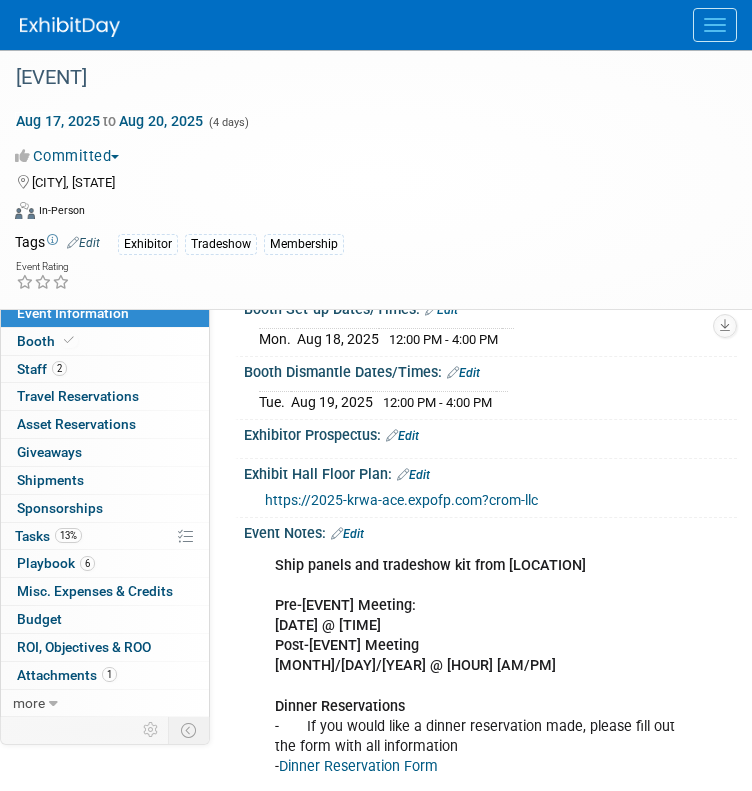 scroll, scrollTop: 439, scrollLeft: 0, axis: vertical 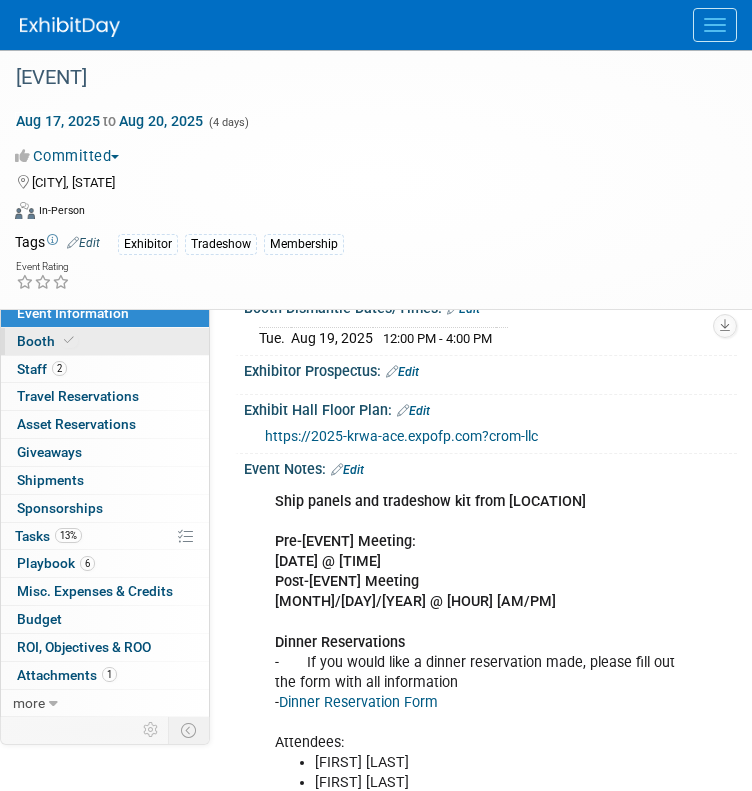 click on "Booth" at bounding box center (105, 341) 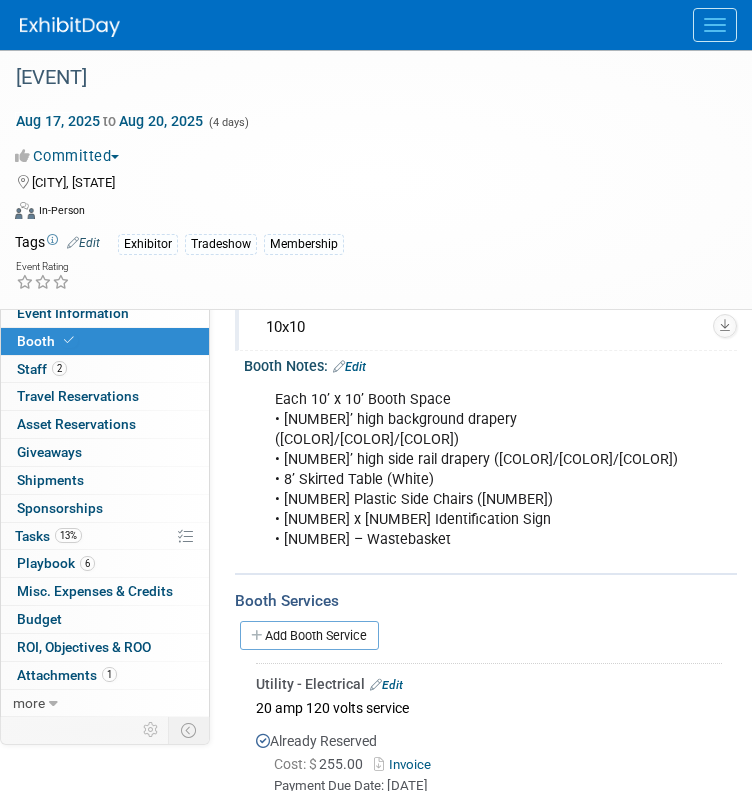 scroll, scrollTop: 219, scrollLeft: 0, axis: vertical 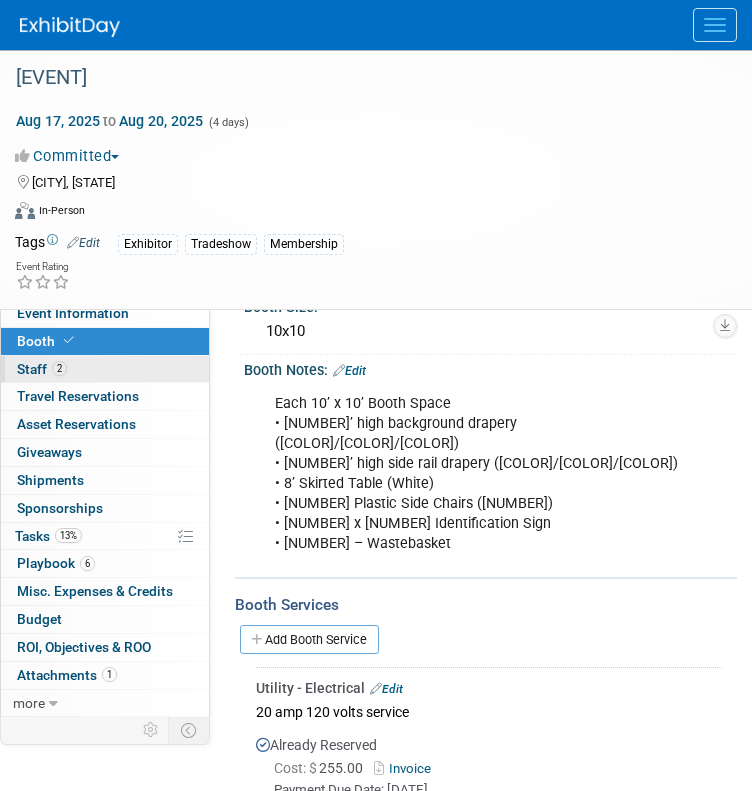 click on "2
Staff 2" at bounding box center (105, 369) 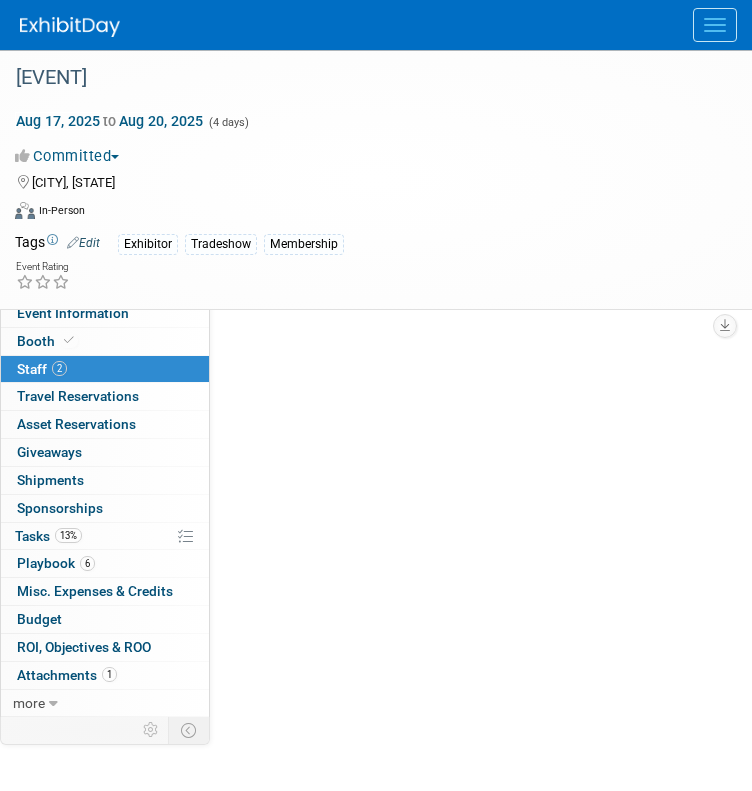 scroll, scrollTop: 0, scrollLeft: 0, axis: both 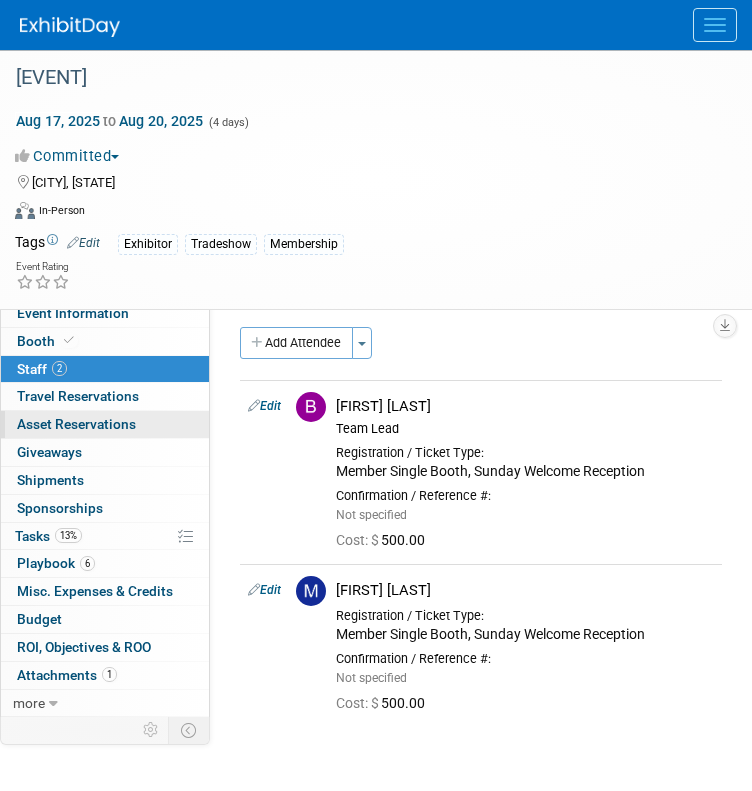 click on "Asset Reservations 0" at bounding box center [76, 424] 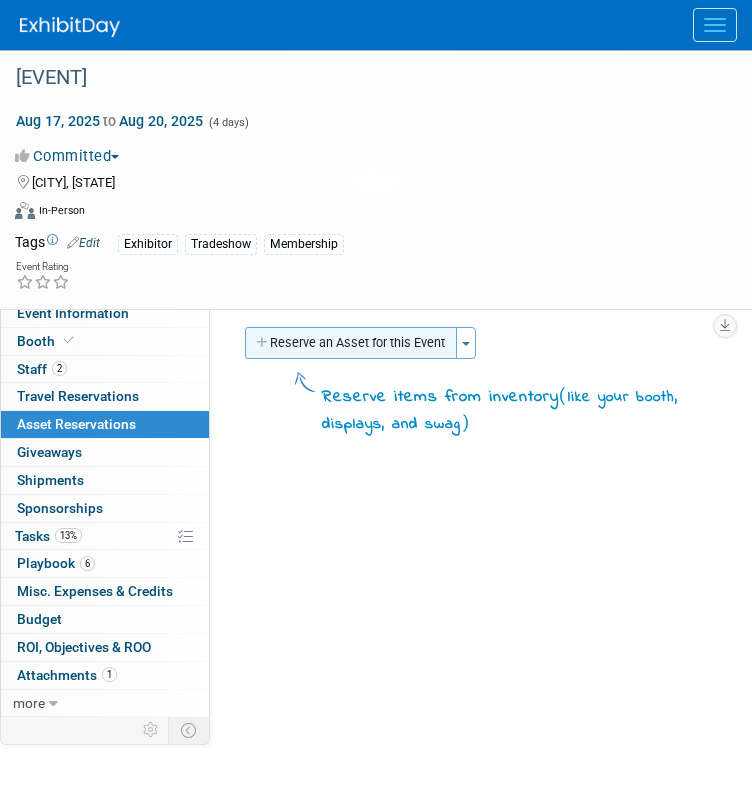 click on "Reserve an Asset for this Event" at bounding box center [351, 343] 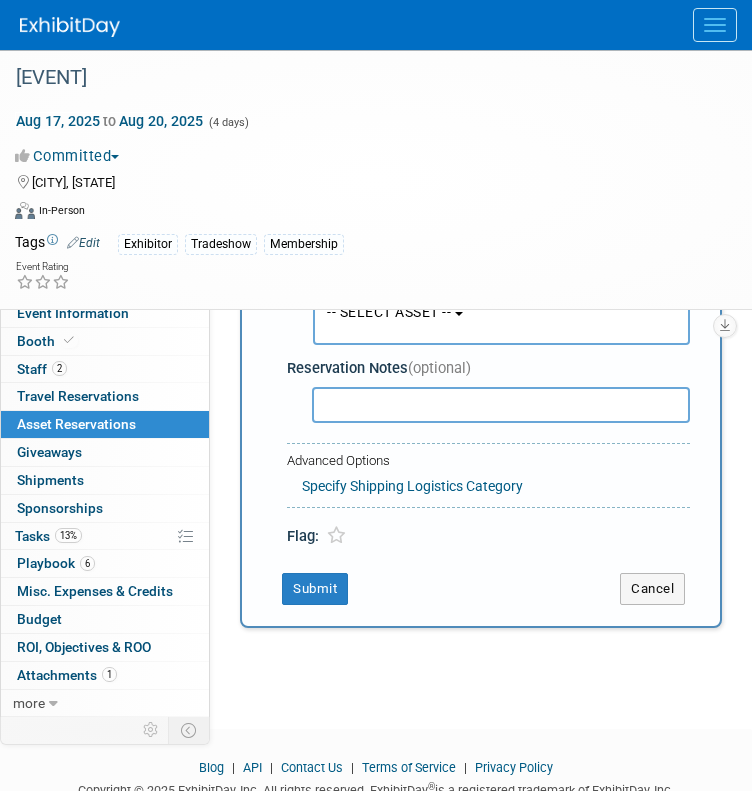 scroll, scrollTop: 3, scrollLeft: 0, axis: vertical 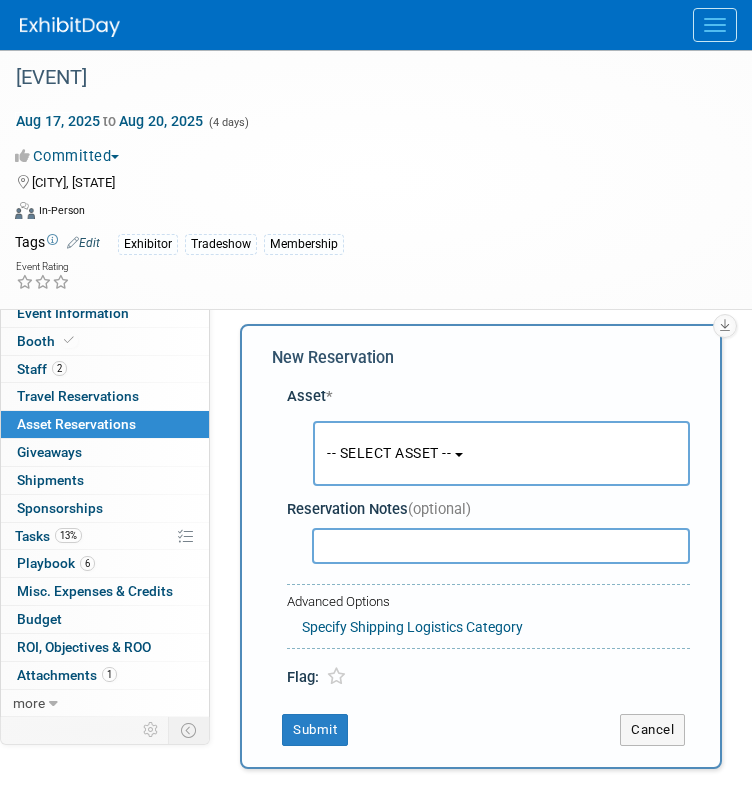 click on "-- SELECT ASSET --" at bounding box center (389, 453) 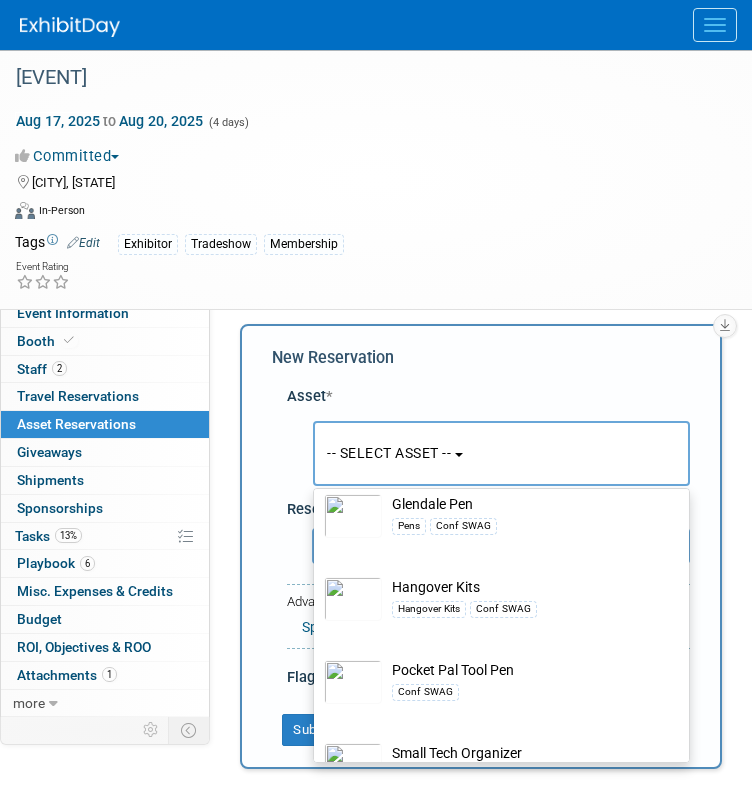 scroll, scrollTop: 188, scrollLeft: 0, axis: vertical 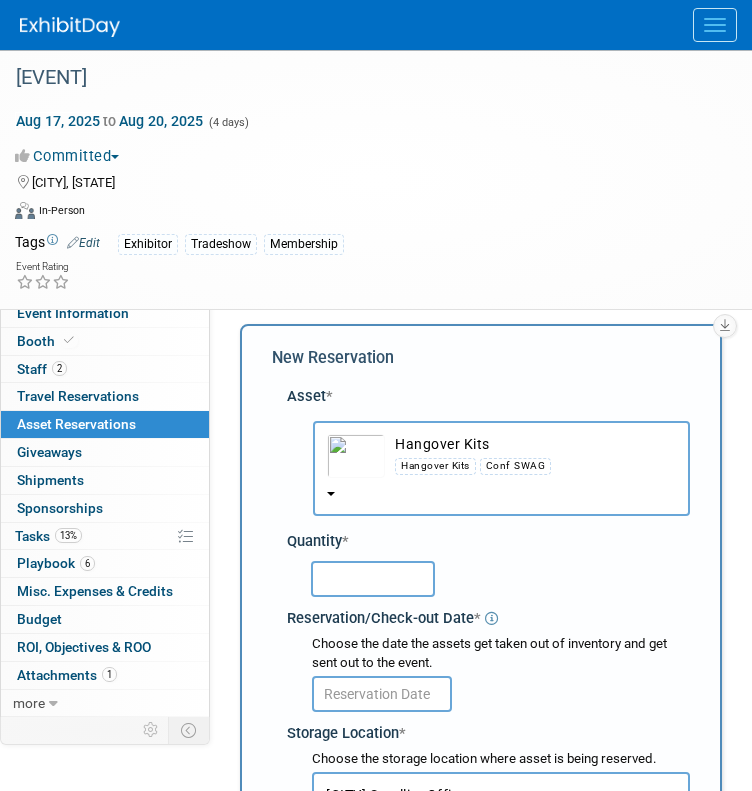 click at bounding box center [373, 579] 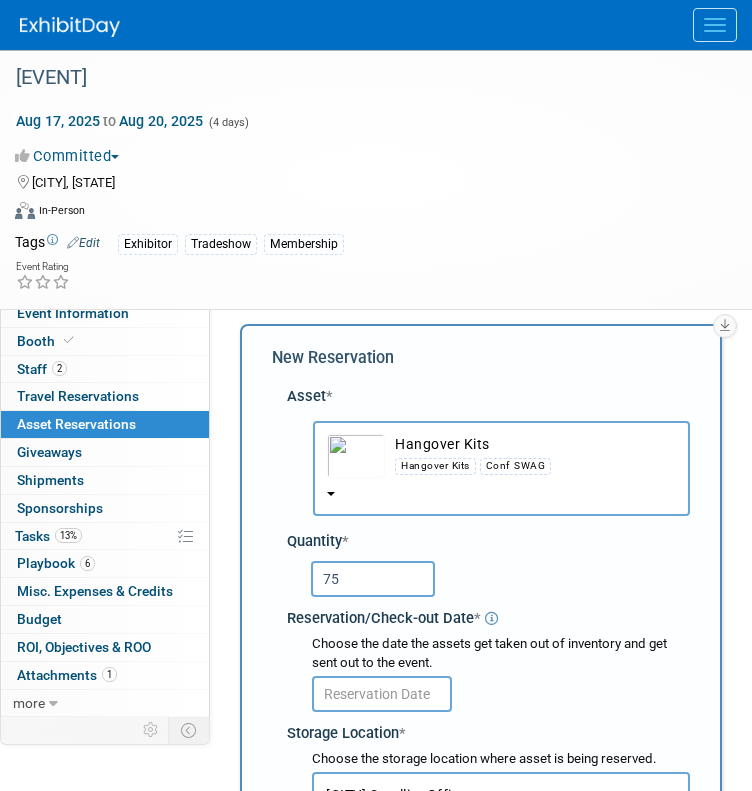 type on "75" 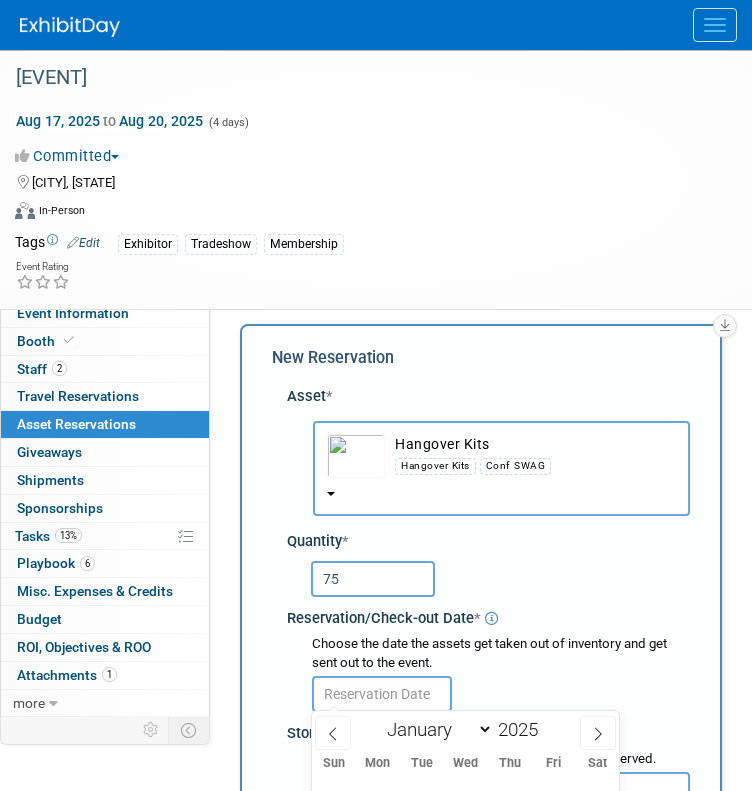 click at bounding box center [382, 694] 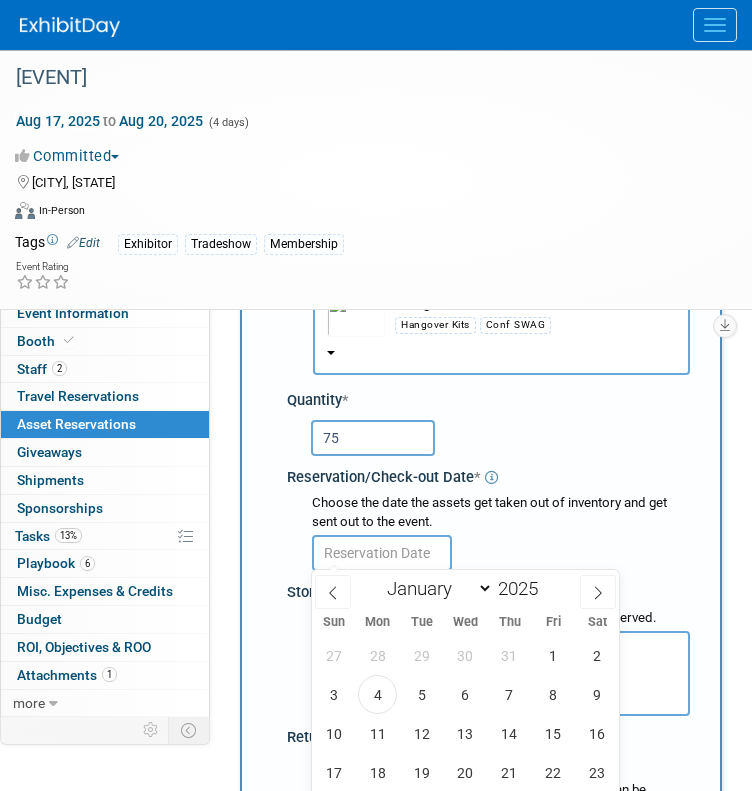 scroll, scrollTop: 192, scrollLeft: 0, axis: vertical 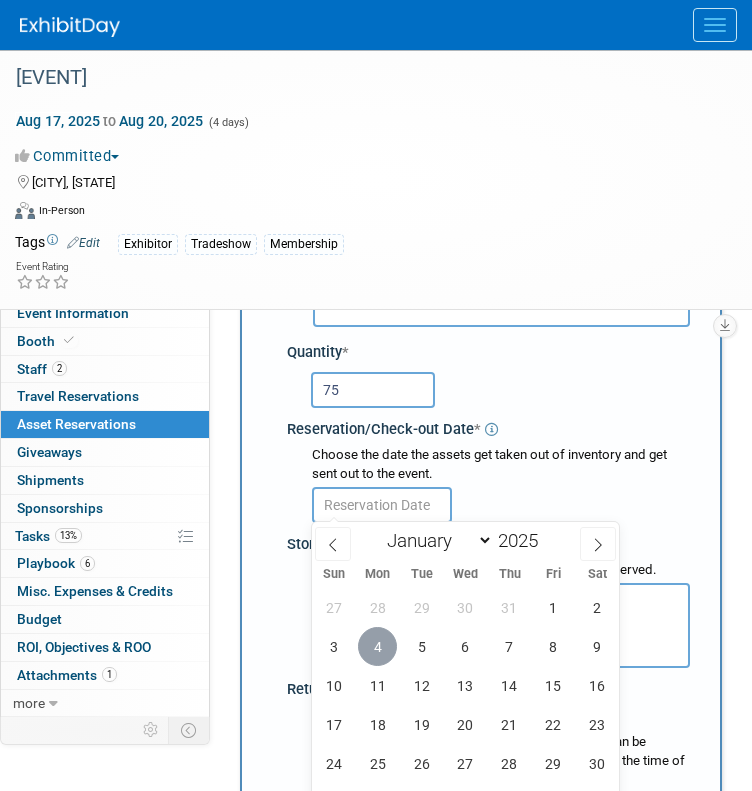 click on "4" at bounding box center [377, 646] 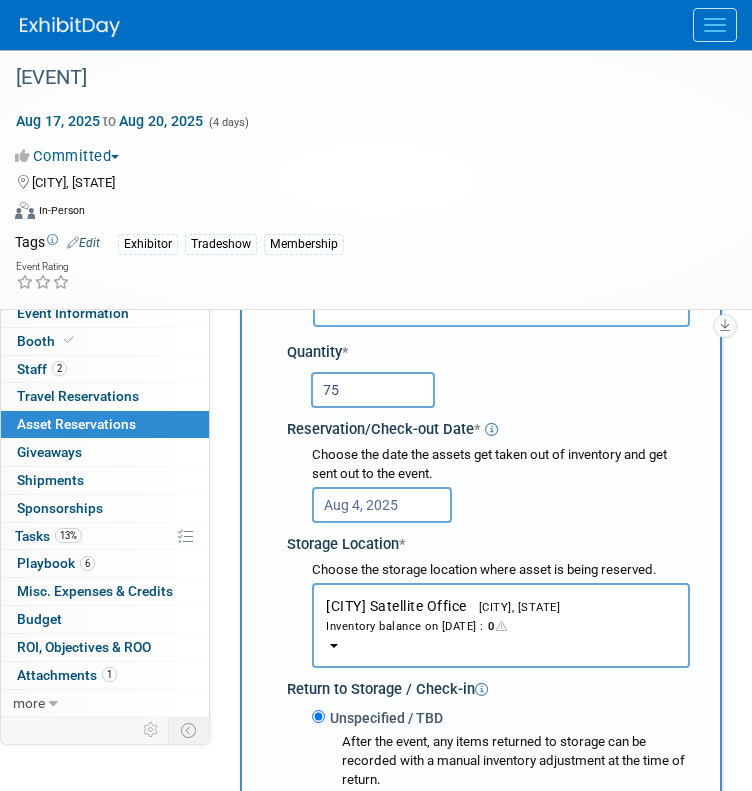 click on "Chattanooga Satellite Office  Chattanooga, TN Inventory balance on Aug 4, 2025 :  0" at bounding box center (501, 625) 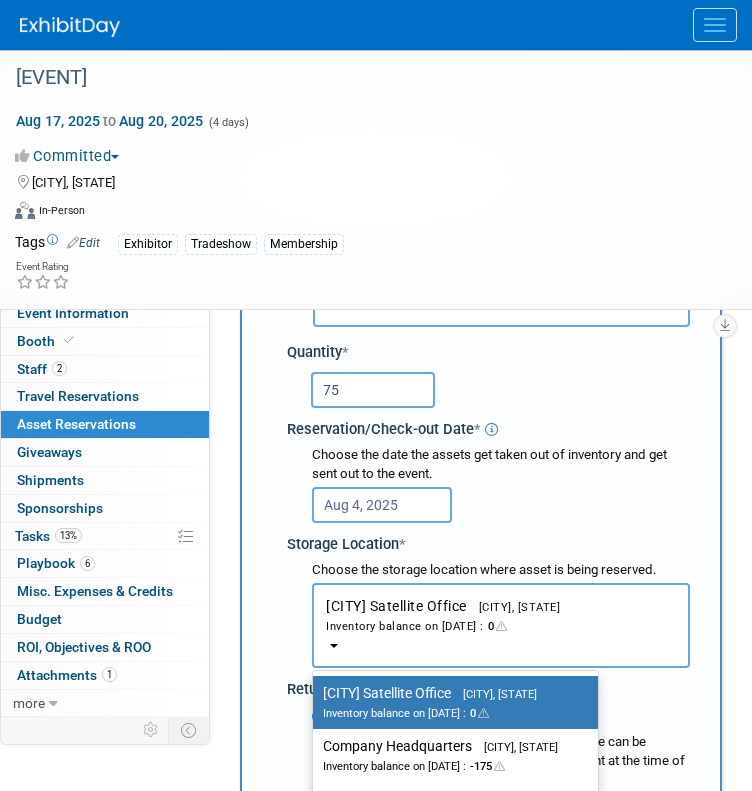 click on "Inventory balance on Aug 4, 2025 :  -175" at bounding box center [440, 765] 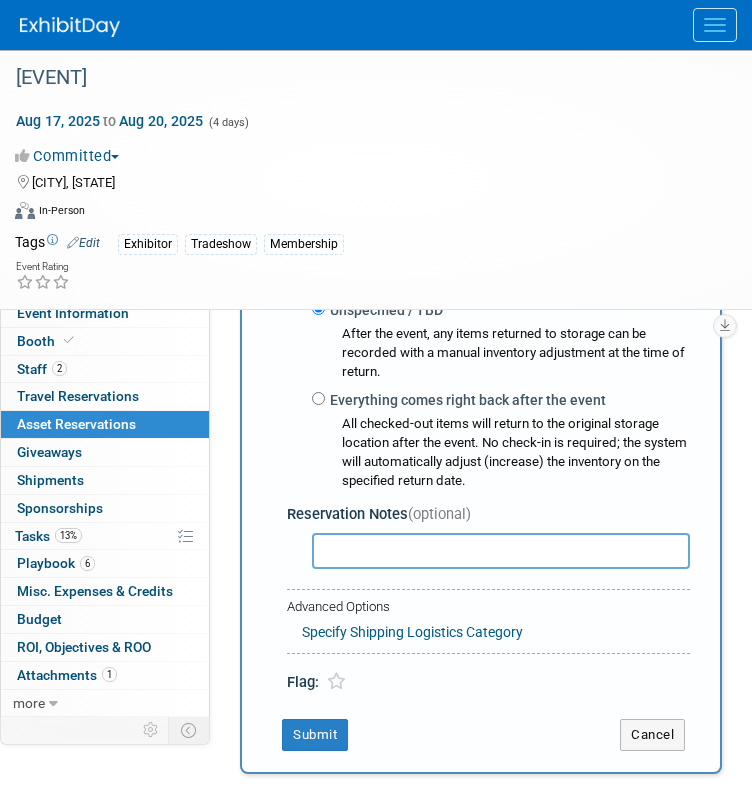 scroll, scrollTop: 600, scrollLeft: 0, axis: vertical 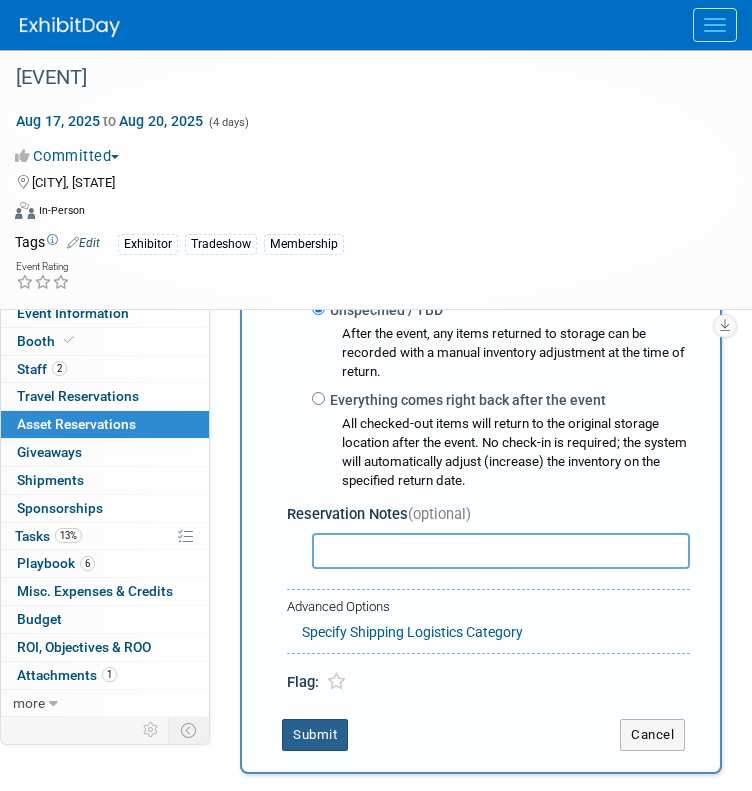 click on "Submit" at bounding box center (315, 735) 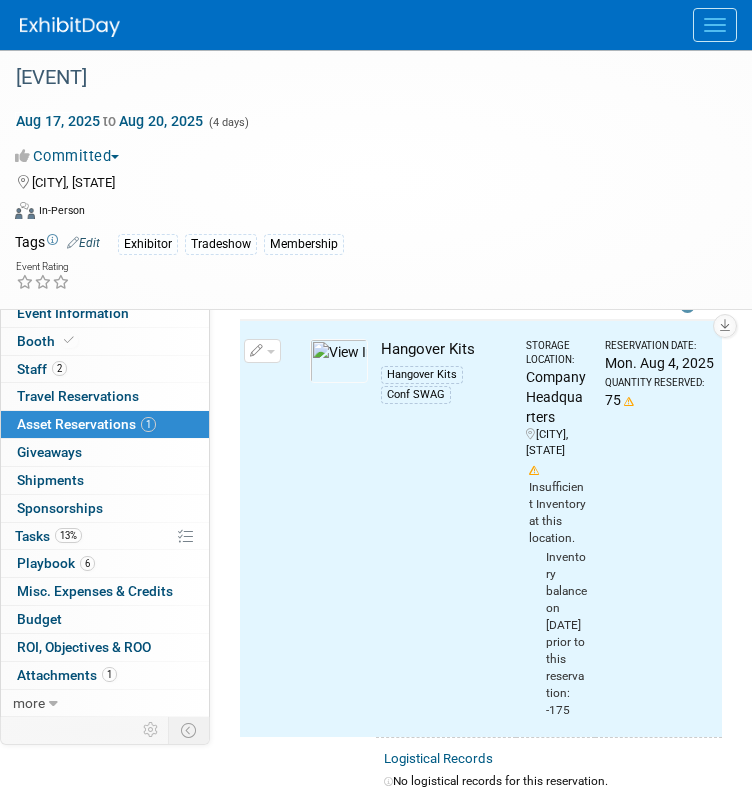 scroll, scrollTop: 0, scrollLeft: 0, axis: both 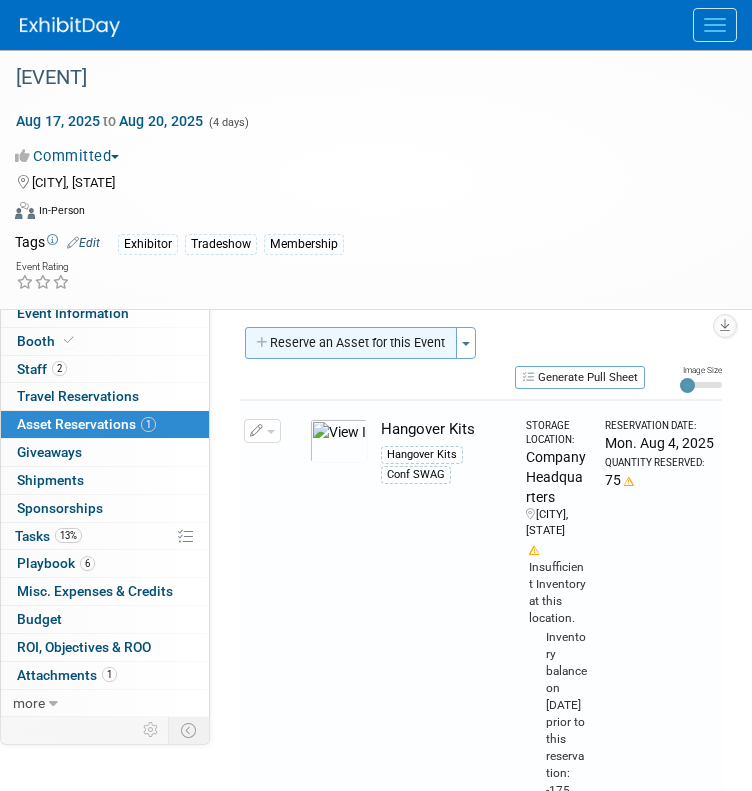 click on "Reserve an Asset for this Event" at bounding box center (351, 343) 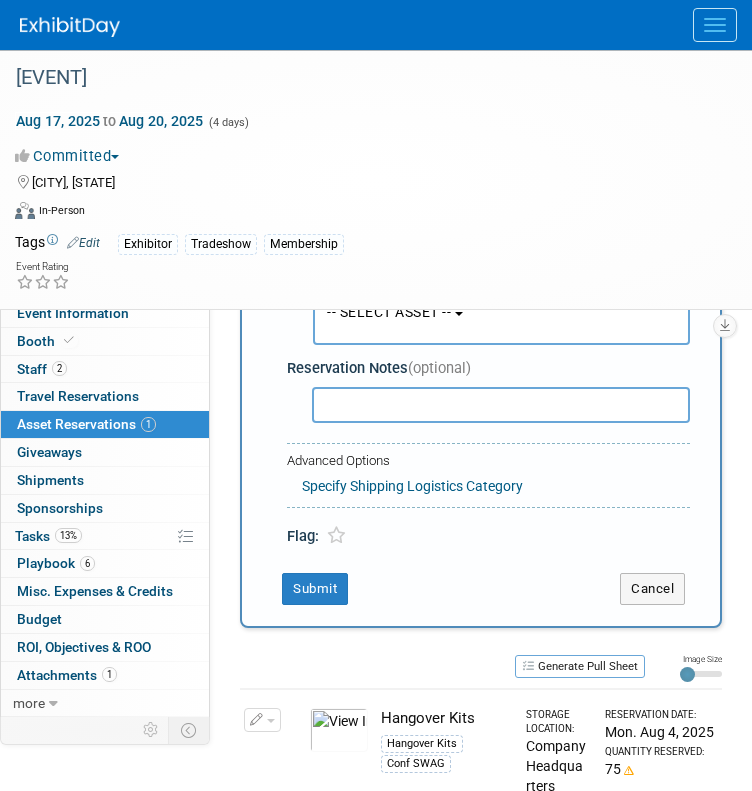 scroll, scrollTop: 0, scrollLeft: 0, axis: both 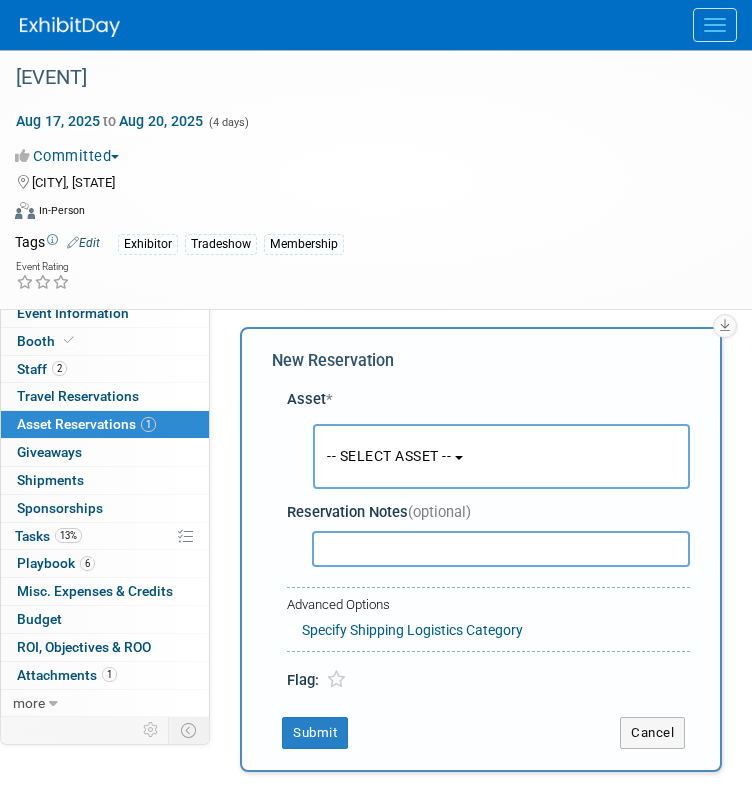 click on "-- SELECT ASSET --" at bounding box center (501, 456) 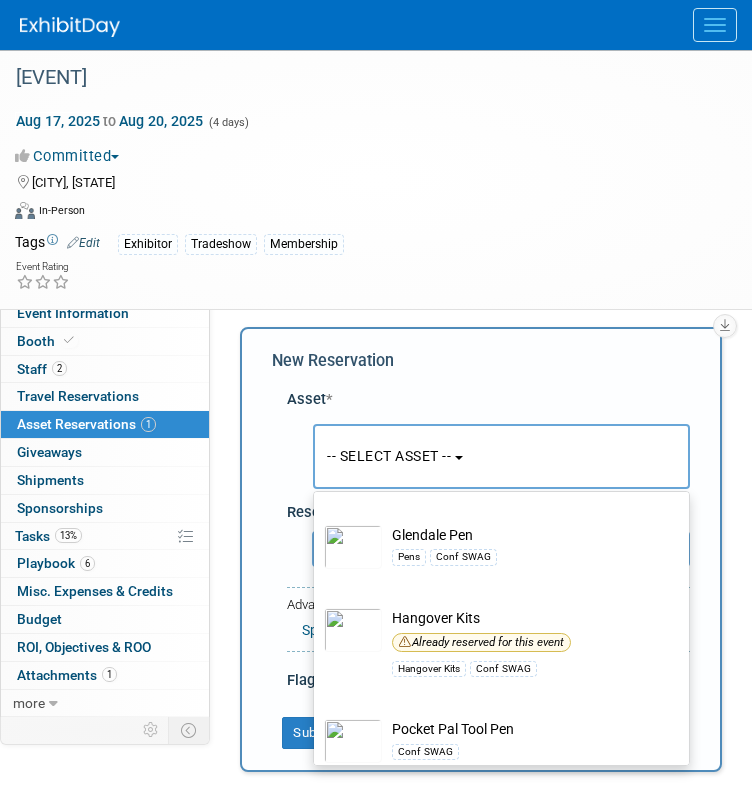 scroll, scrollTop: 354, scrollLeft: 0, axis: vertical 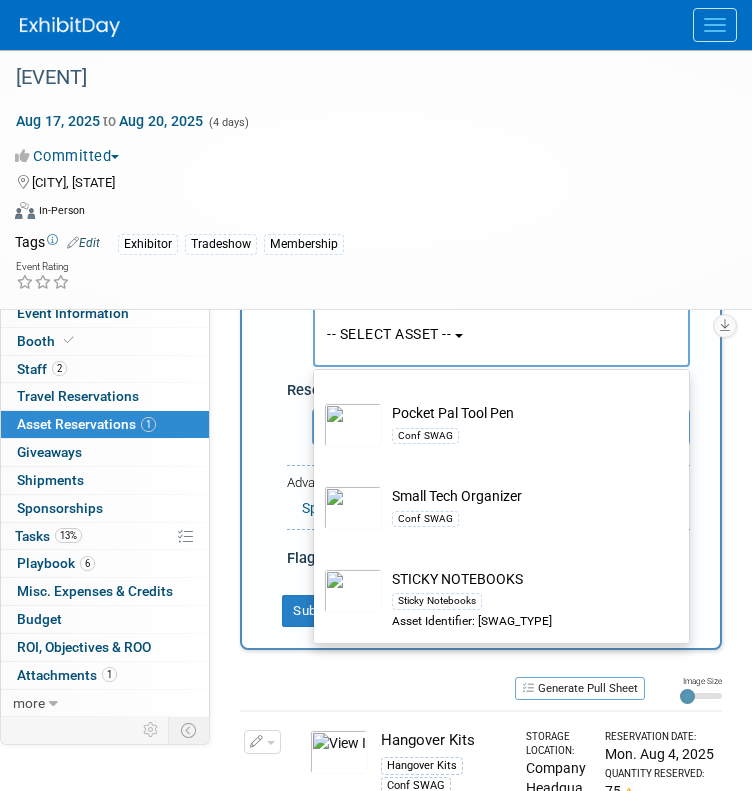 click on "STICKY NOTEBOOKS Sticky Notebooks Asset Identifier: CONF SWAG" at bounding box center (515, 599) 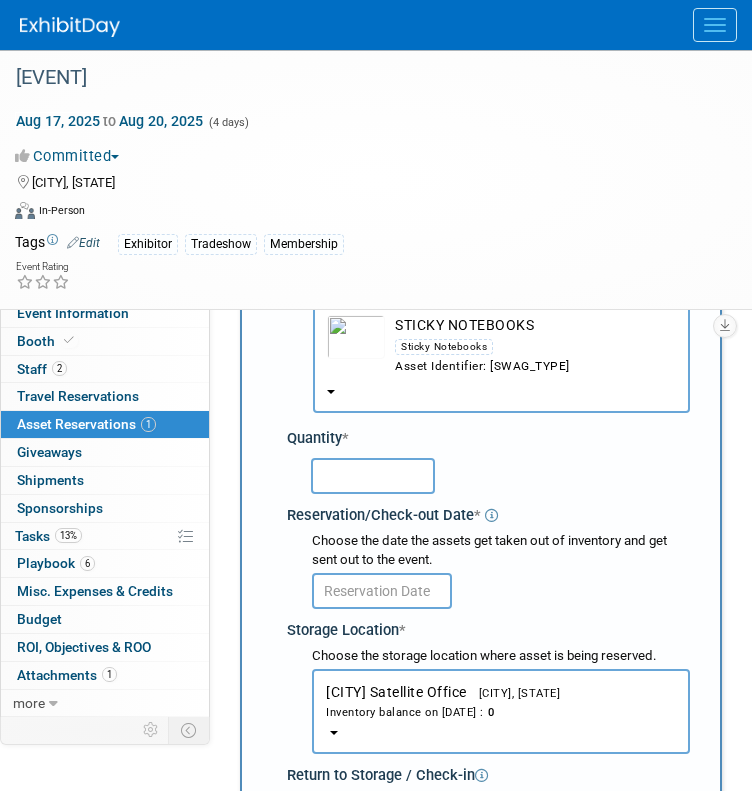 click at bounding box center [373, 476] 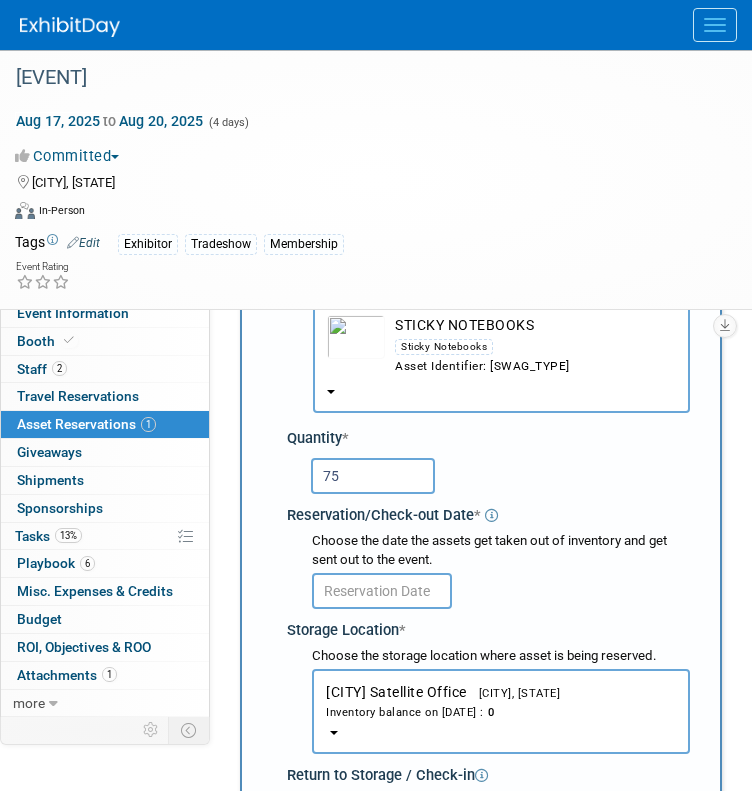 type on "75" 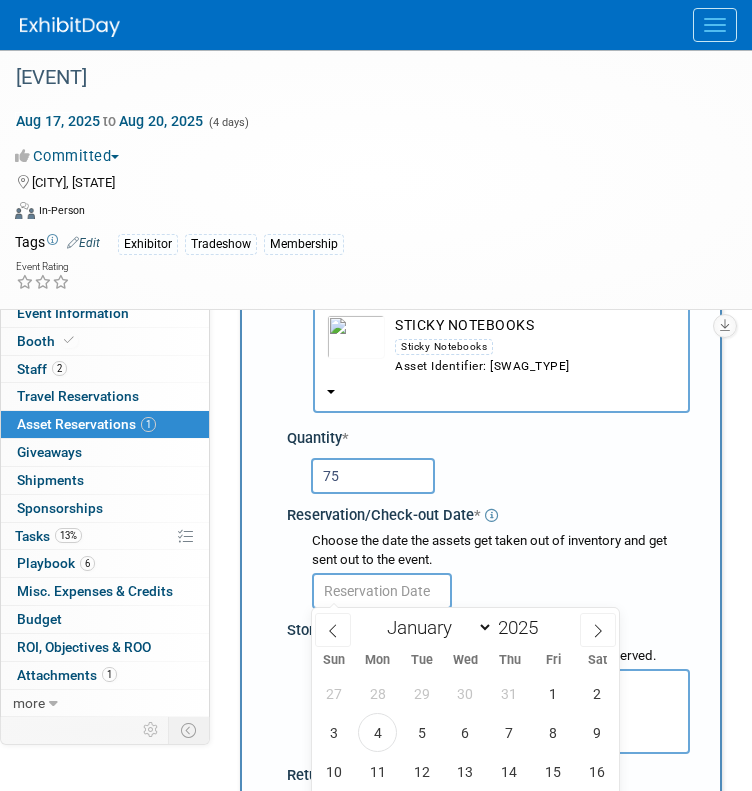 click at bounding box center (382, 591) 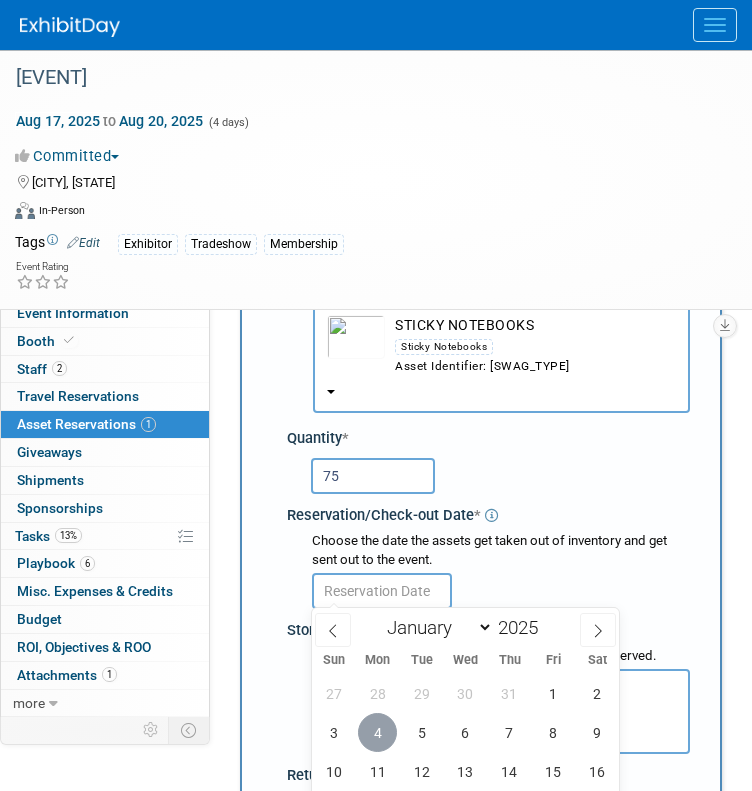 click on "4" at bounding box center [377, 732] 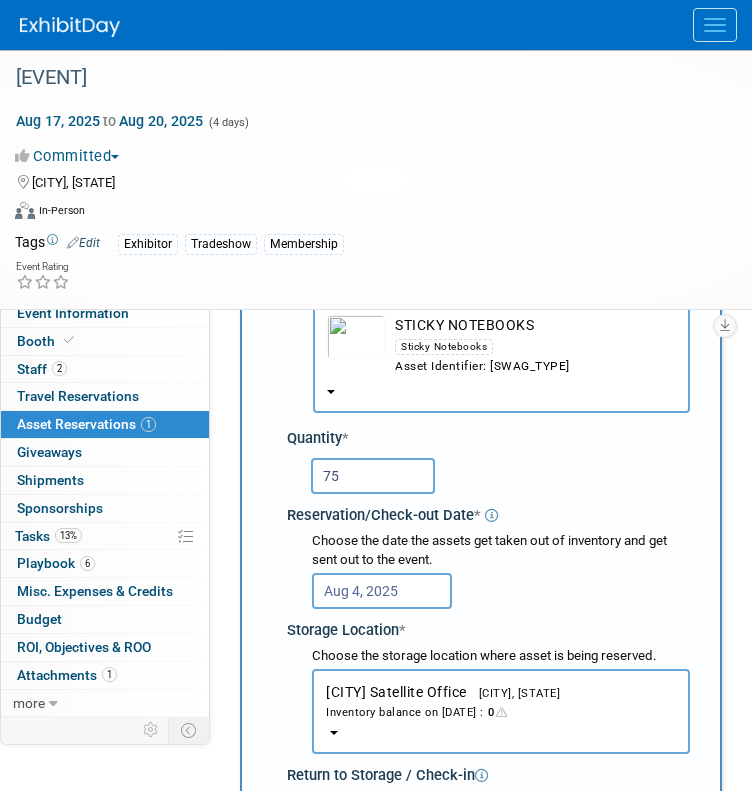 click on "Chattanooga Satellite Office  Chattanooga, TN Inventory balance on Aug 4, 2025 :  0" at bounding box center (501, 711) 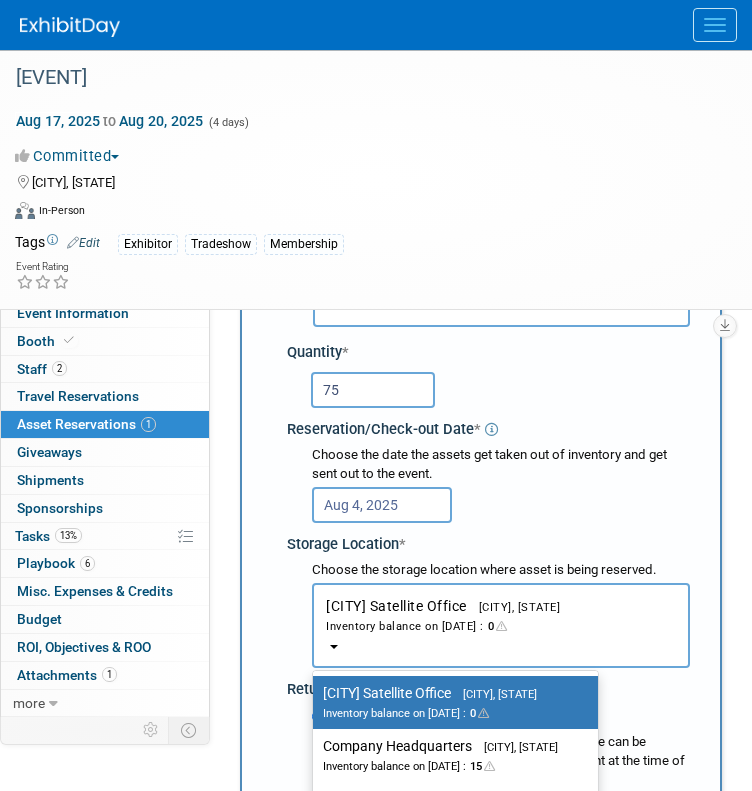 scroll, scrollTop: 210, scrollLeft: 0, axis: vertical 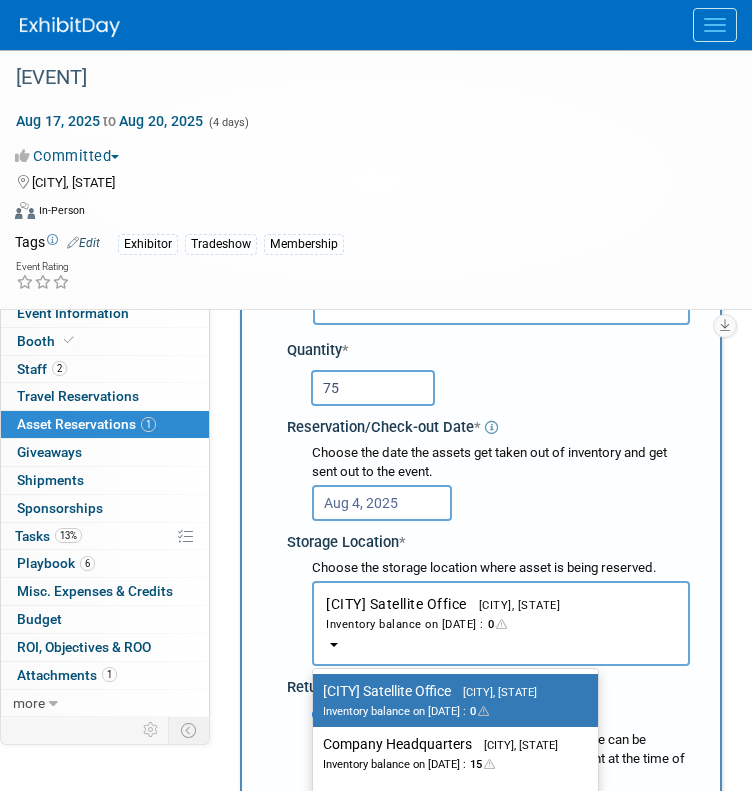 click on "Inventory balance on Aug 4, 2025 :  15" at bounding box center [440, 763] 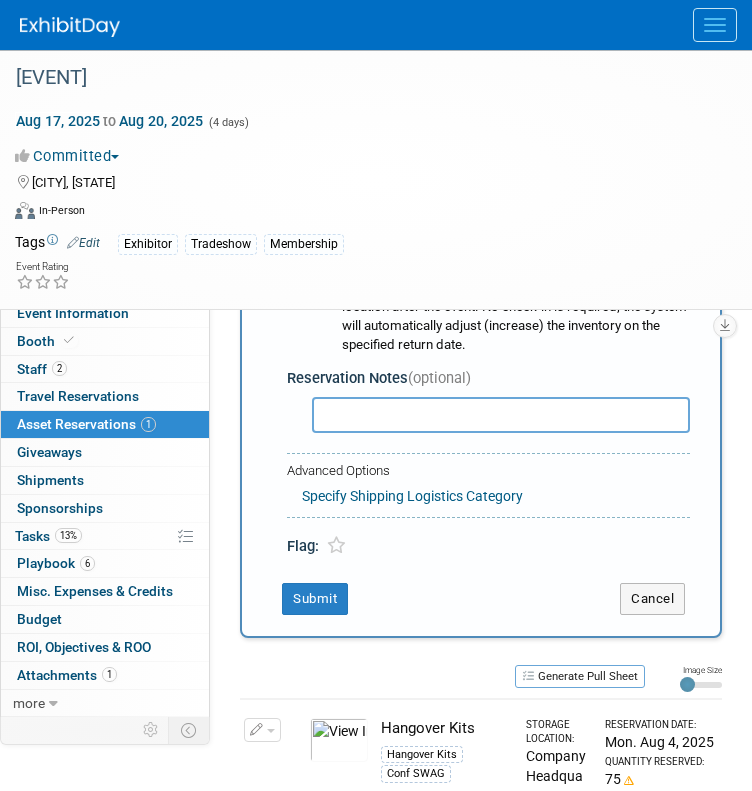 scroll, scrollTop: 754, scrollLeft: 0, axis: vertical 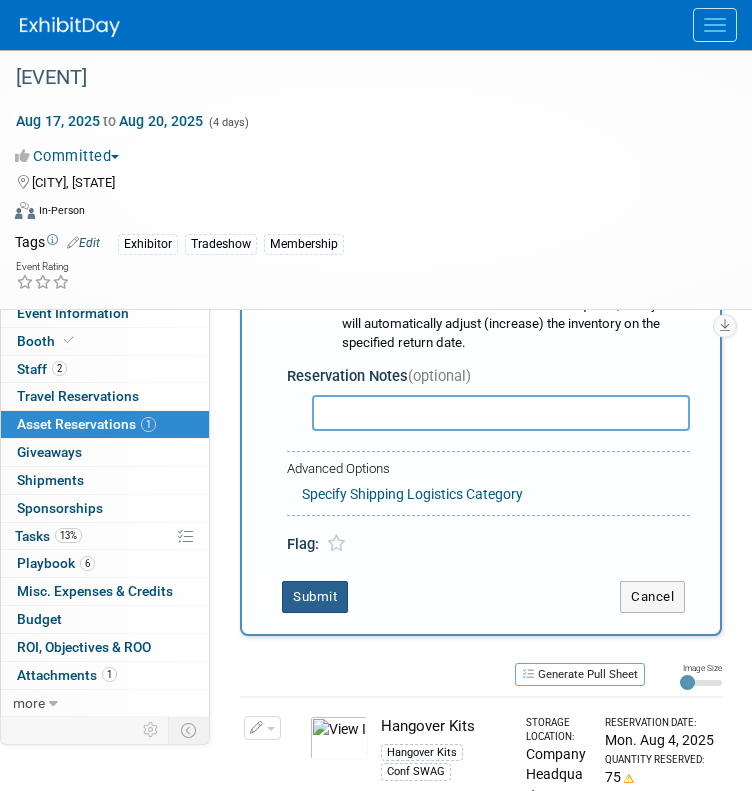 click on "Submit" at bounding box center [315, 597] 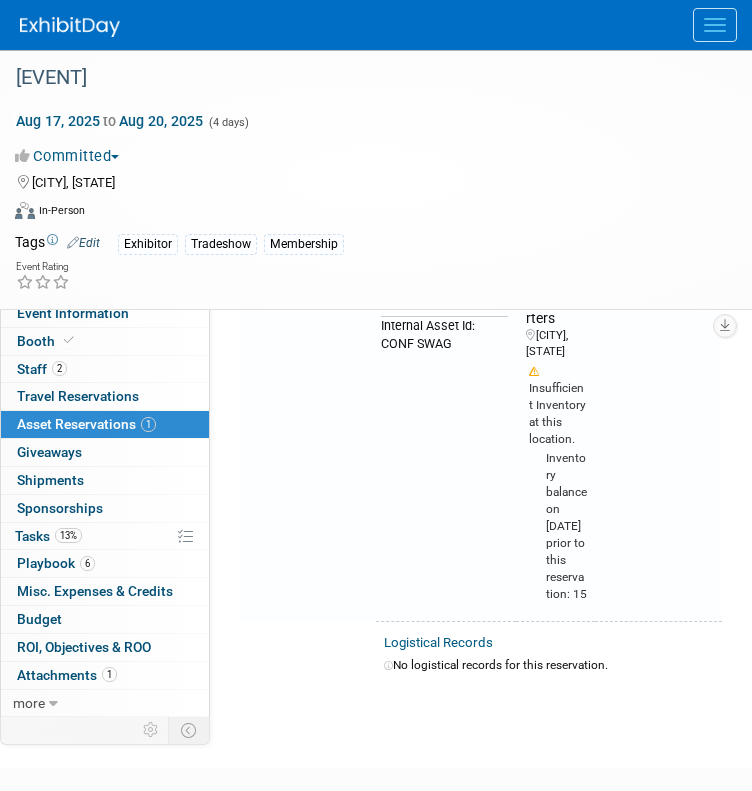 scroll, scrollTop: 652, scrollLeft: 0, axis: vertical 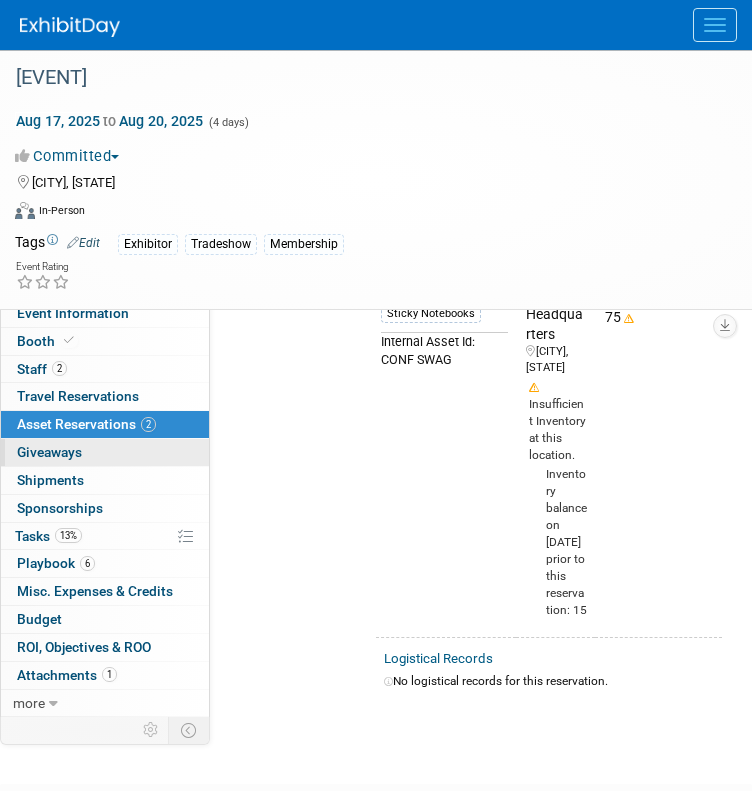 click on "Giveaways 0" at bounding box center [49, 452] 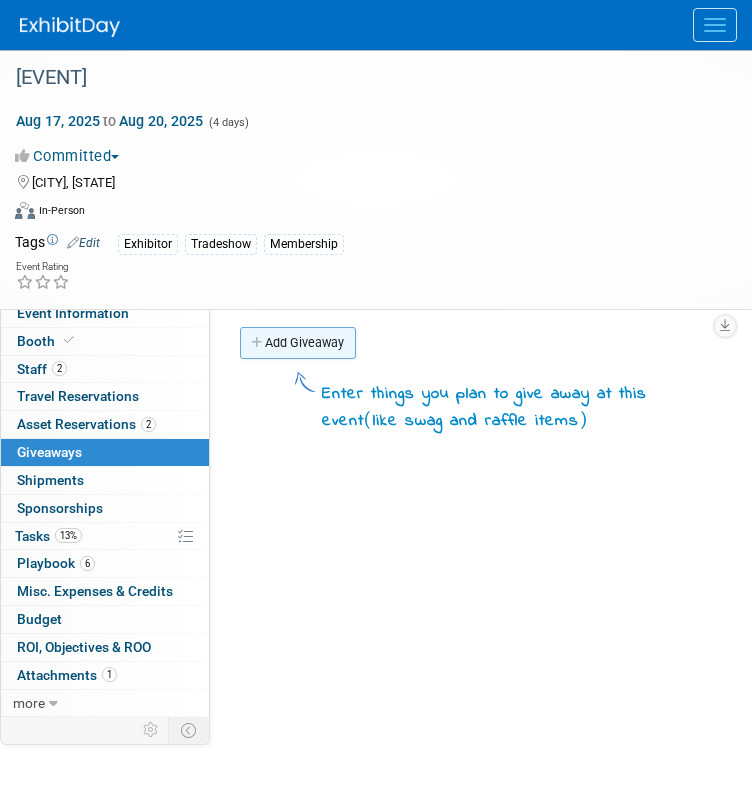 click on "Add Giveaway" at bounding box center [298, 343] 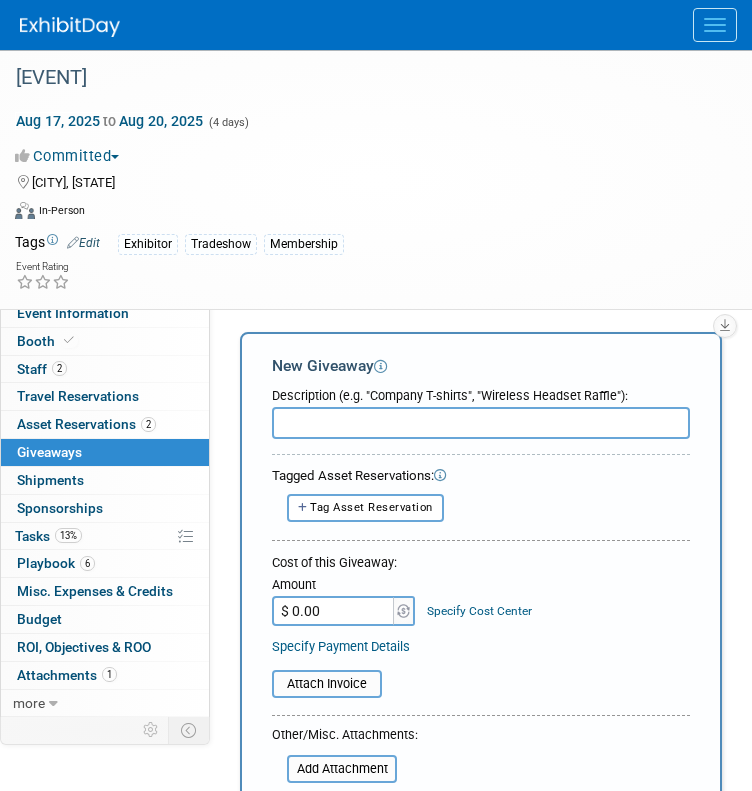 scroll, scrollTop: 0, scrollLeft: 0, axis: both 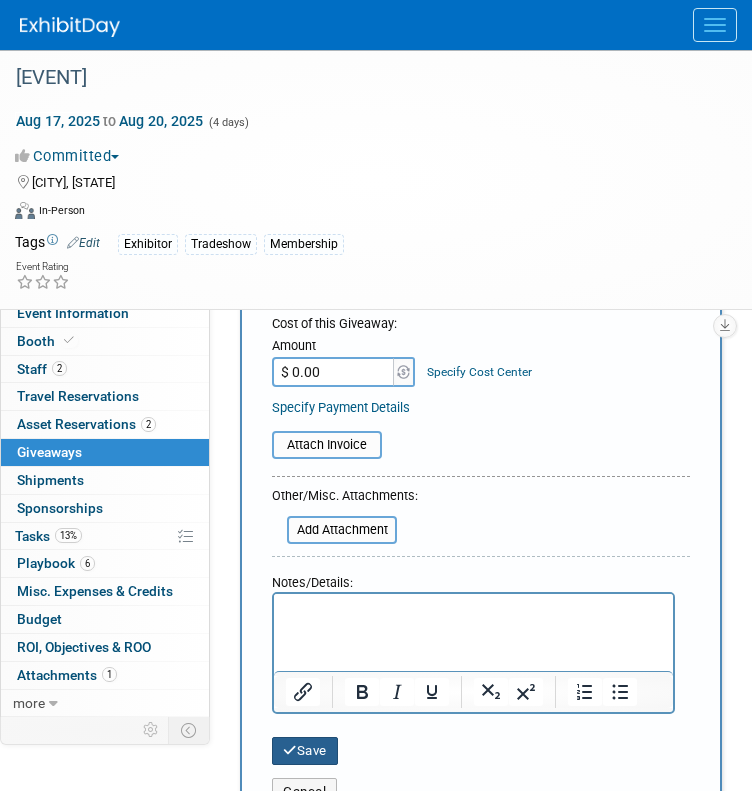 type on "Stanley Water Jug" 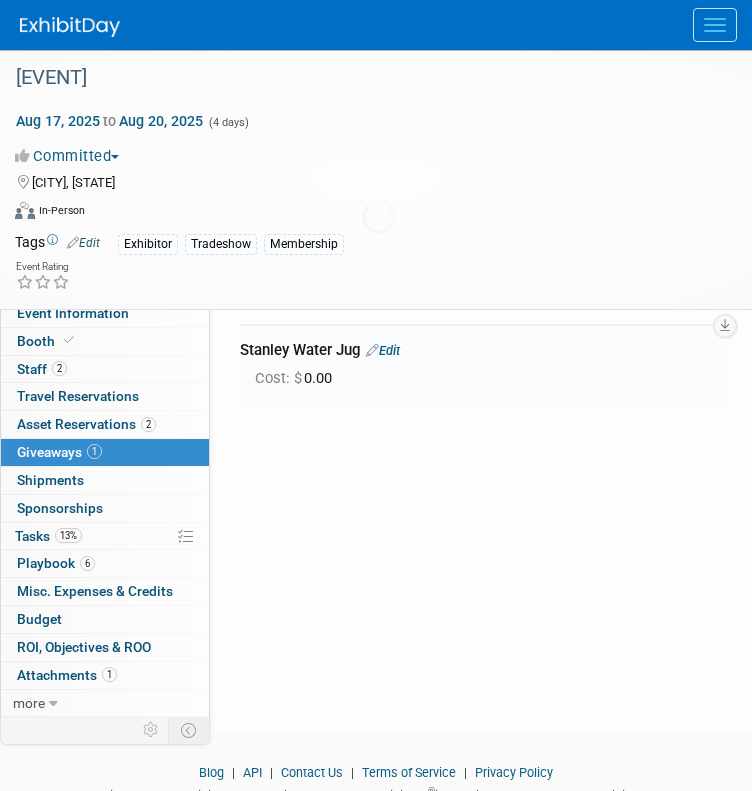scroll, scrollTop: 43, scrollLeft: 0, axis: vertical 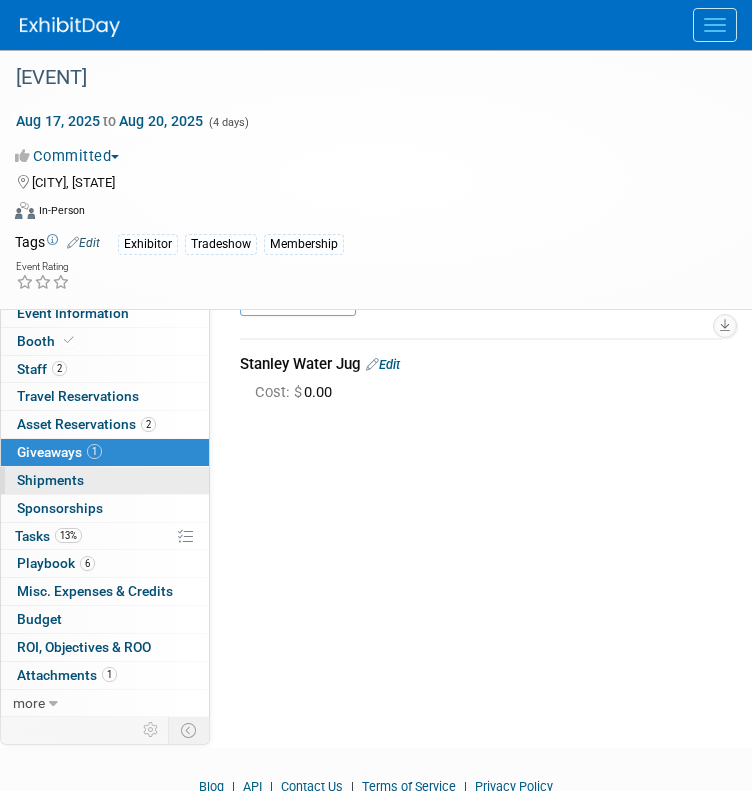 click on "0
Shipments 0" at bounding box center [105, 480] 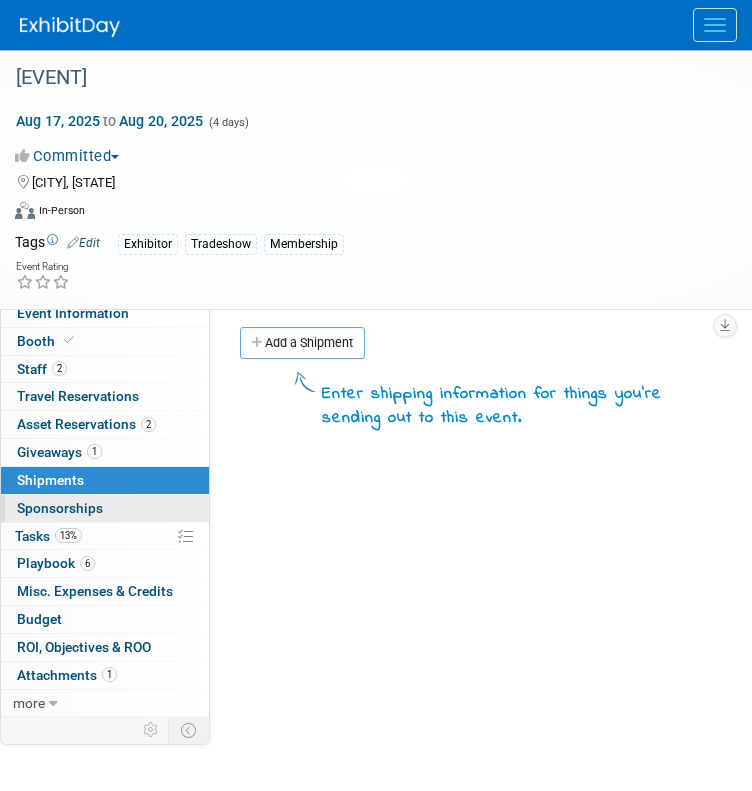 click on "0
Sponsorships 0" at bounding box center (105, 508) 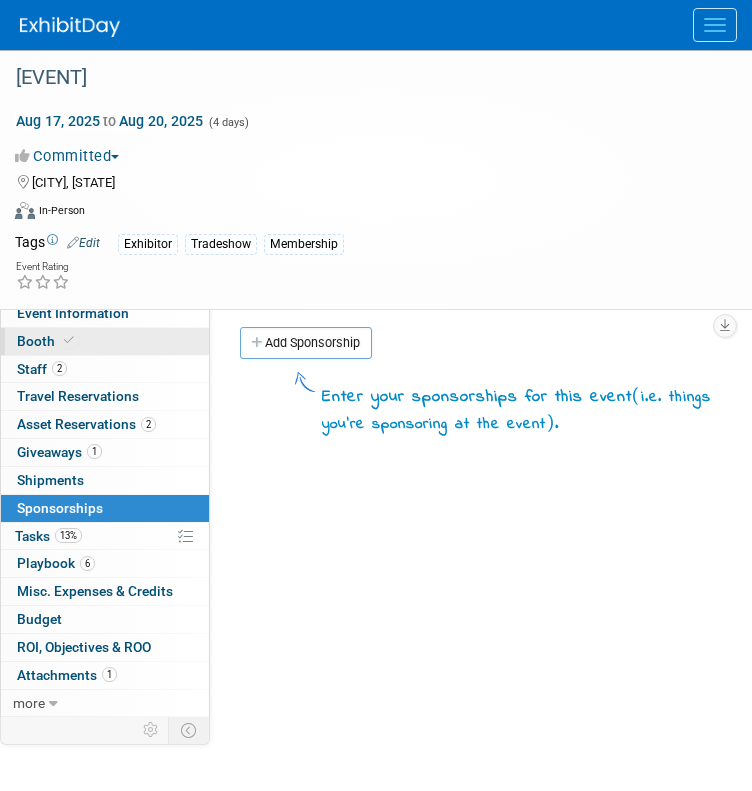 click on "Booth" at bounding box center [105, 341] 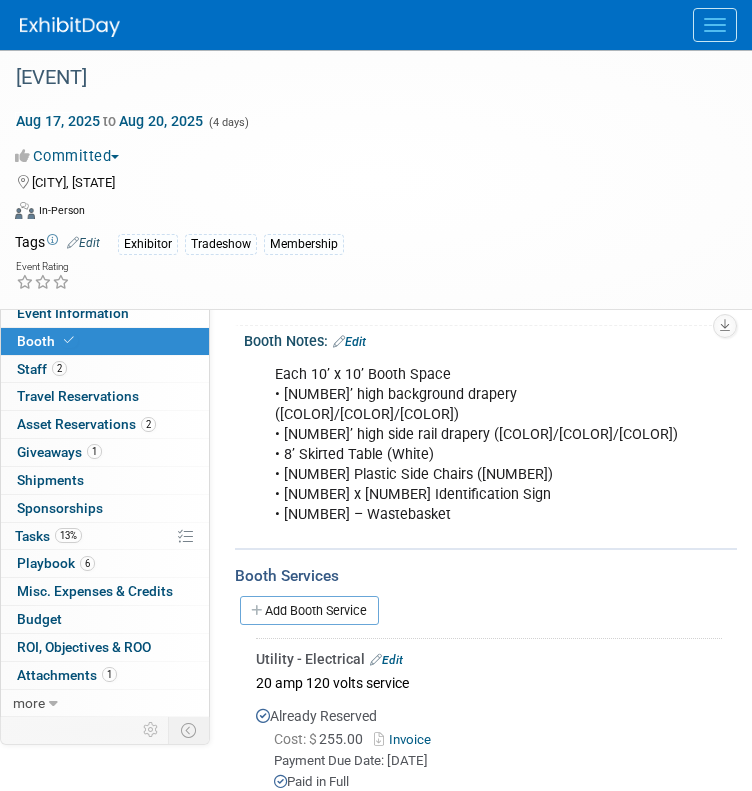 scroll, scrollTop: 251, scrollLeft: 0, axis: vertical 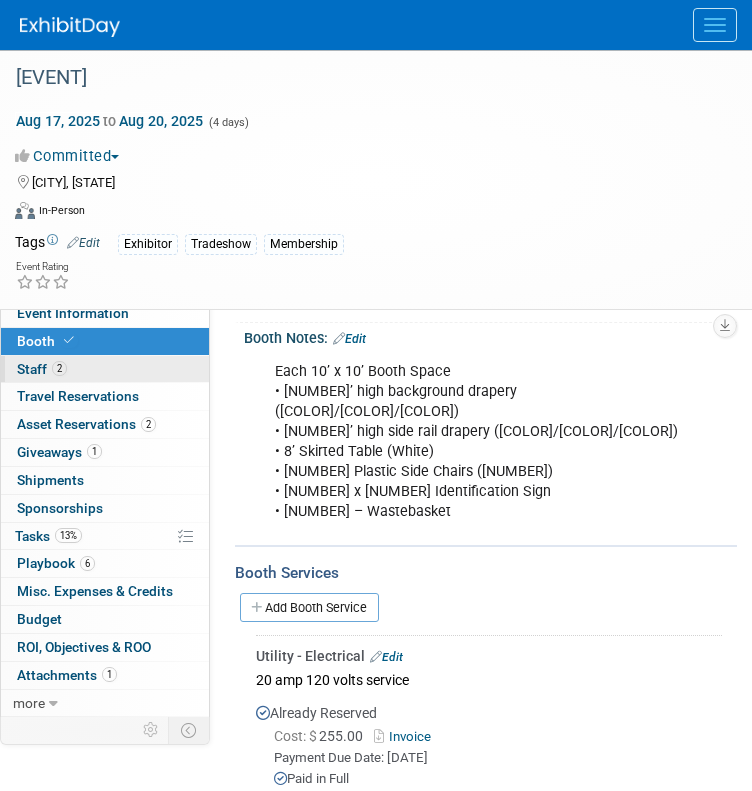 click on "2
Staff 2" at bounding box center (105, 369) 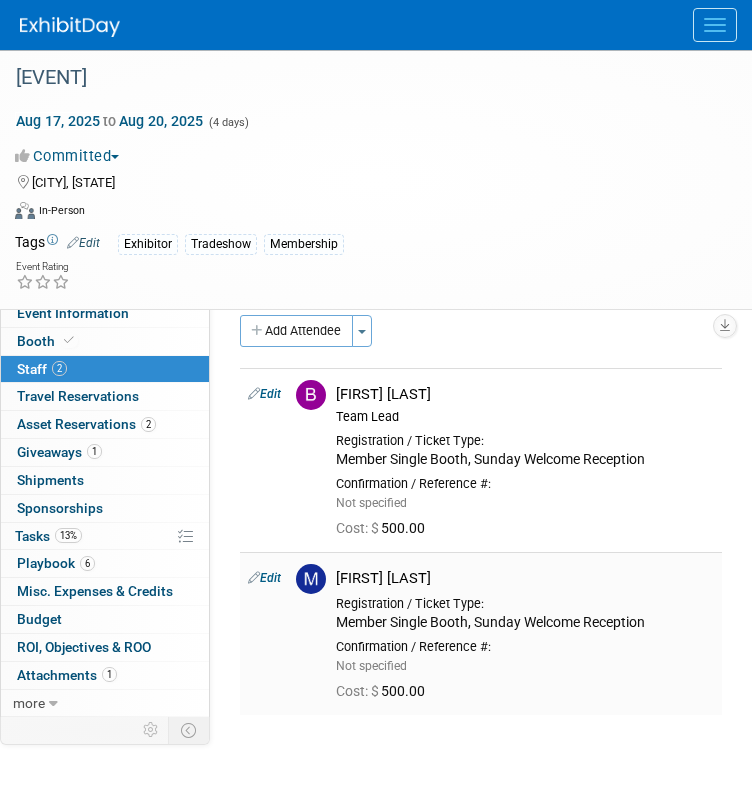 scroll, scrollTop: 14, scrollLeft: 0, axis: vertical 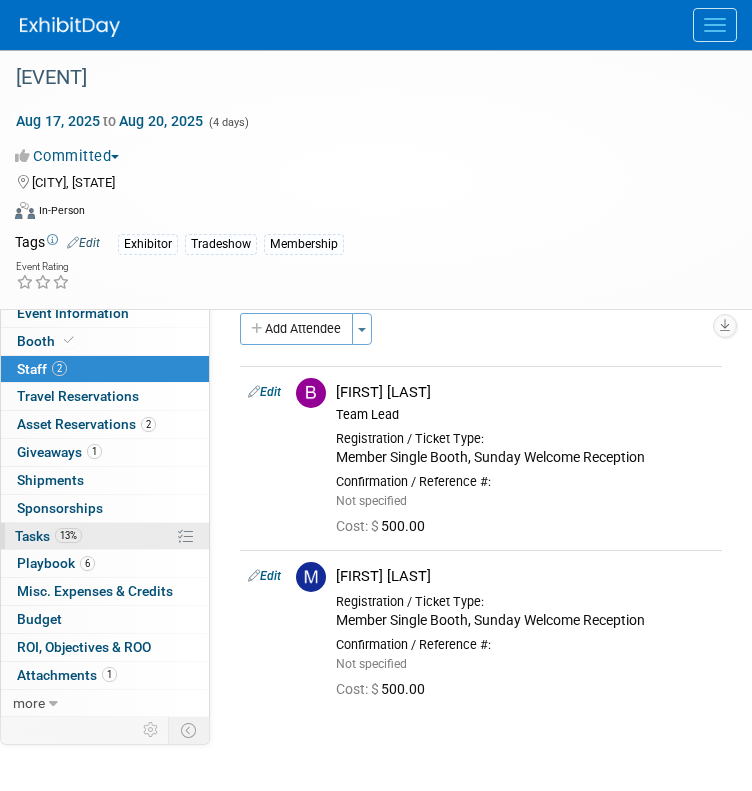 click on "13%
Tasks 13%" at bounding box center [105, 536] 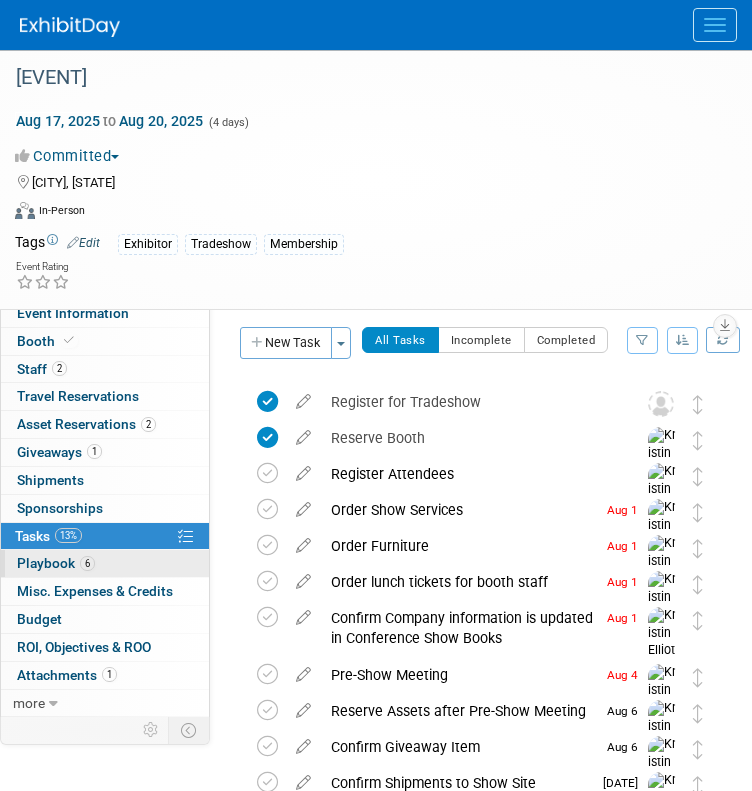 click on "6" at bounding box center [87, 563] 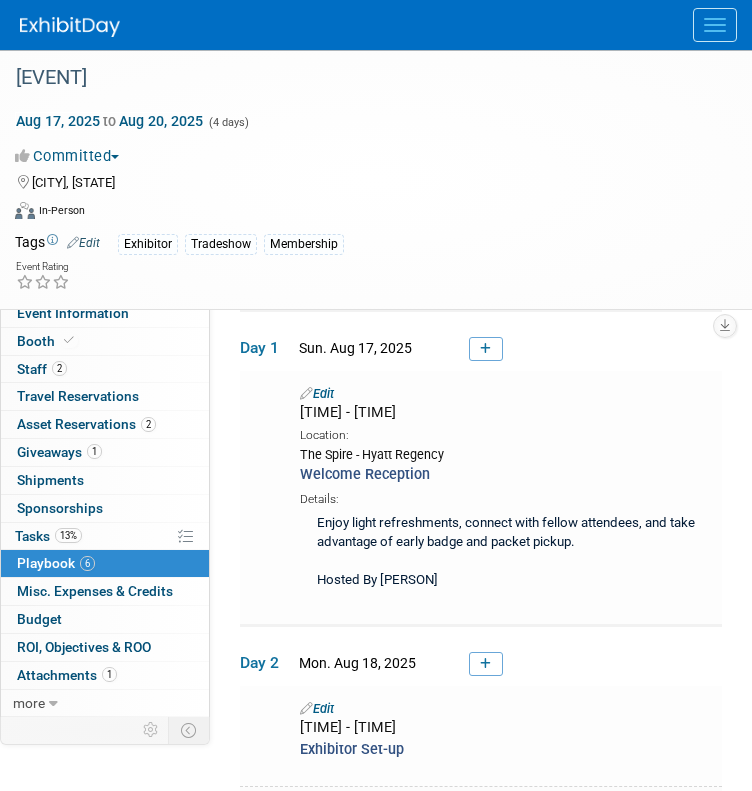 scroll, scrollTop: 0, scrollLeft: 0, axis: both 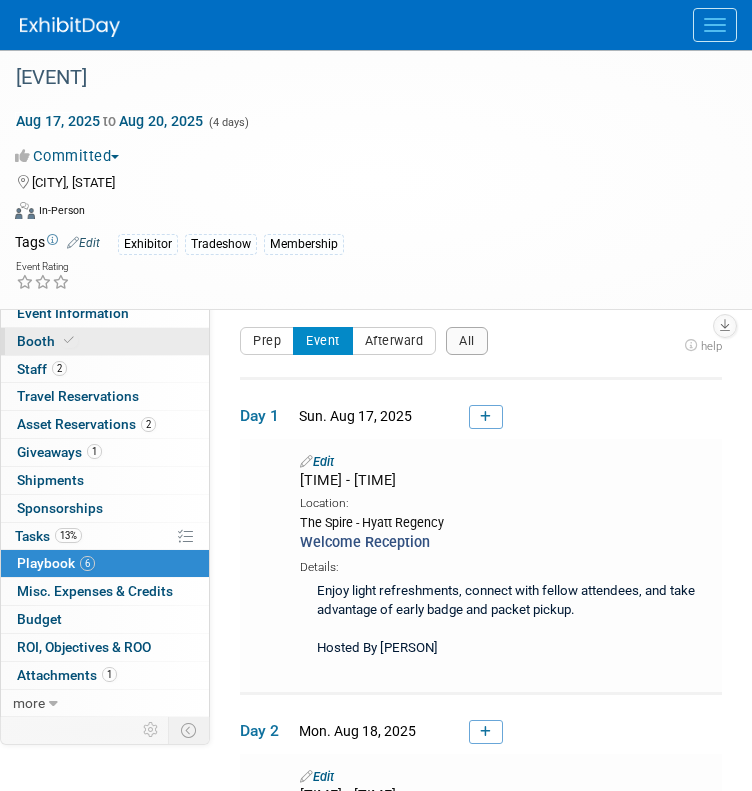click on "Booth" at bounding box center [105, 341] 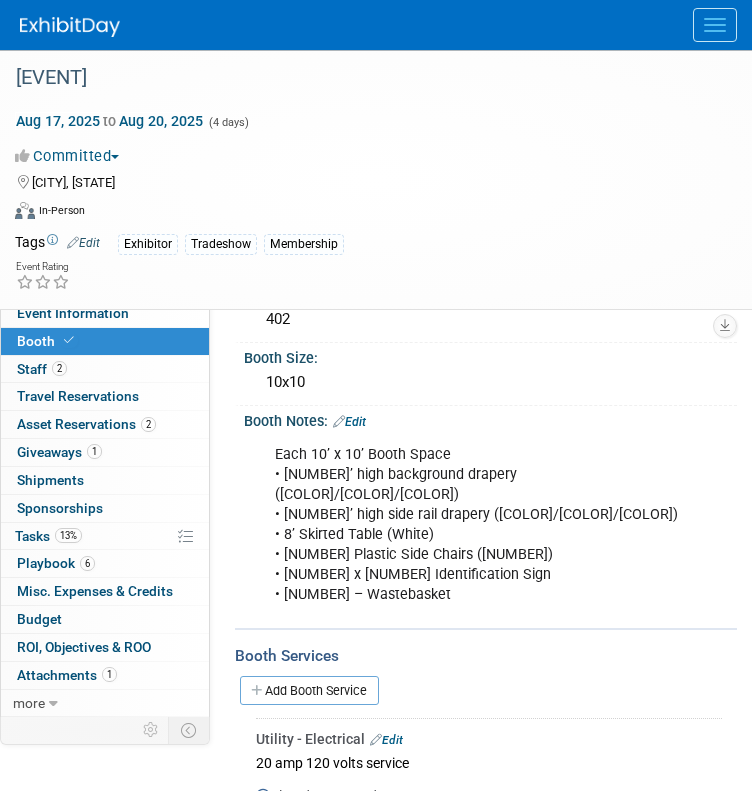 scroll, scrollTop: 0, scrollLeft: 0, axis: both 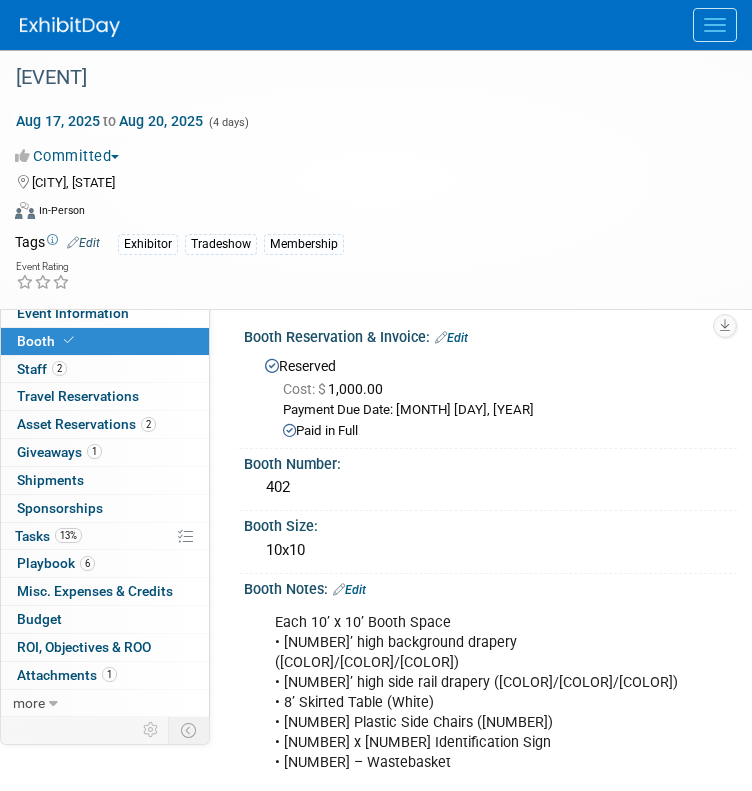 click on "Exhibitor
Tradeshow
Membership" at bounding box center (415, 244) 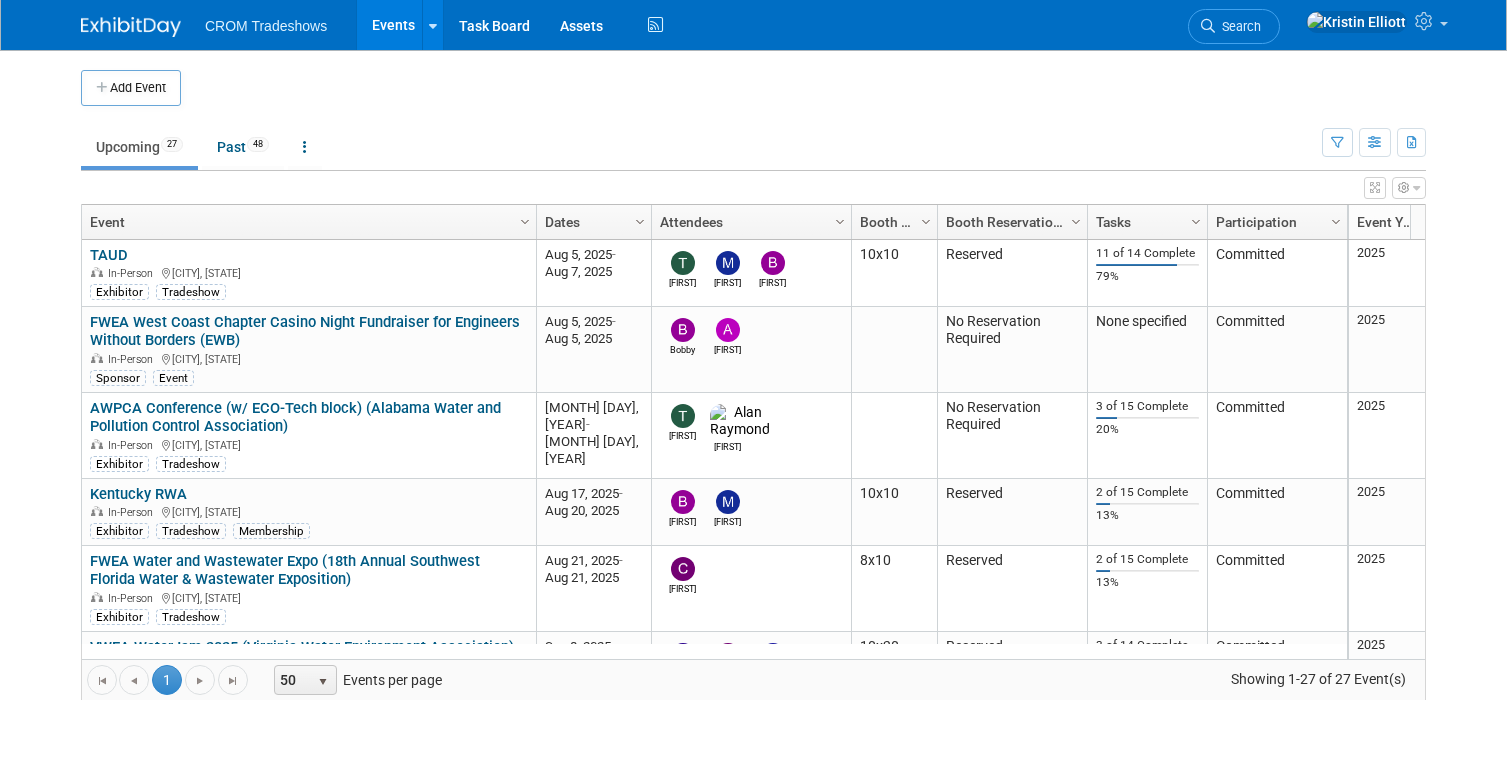 scroll, scrollTop: 0, scrollLeft: 0, axis: both 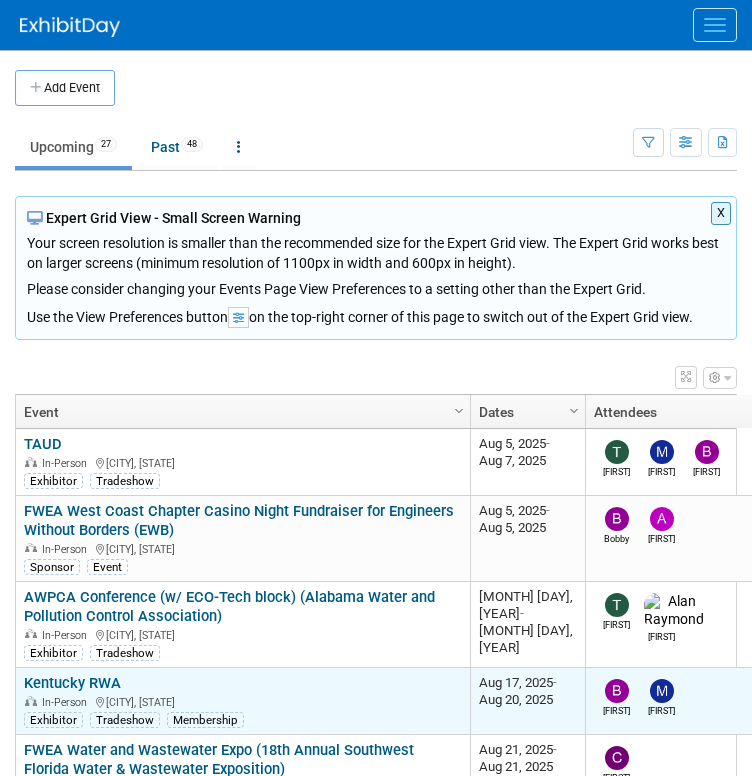click on "Kentucky RWA" at bounding box center (72, 683) 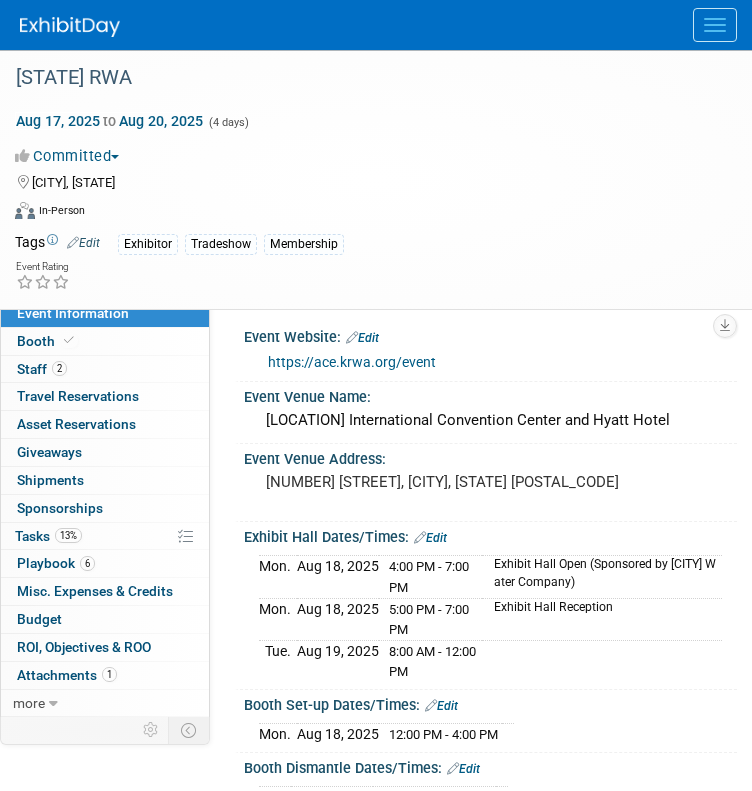 scroll, scrollTop: 0, scrollLeft: 0, axis: both 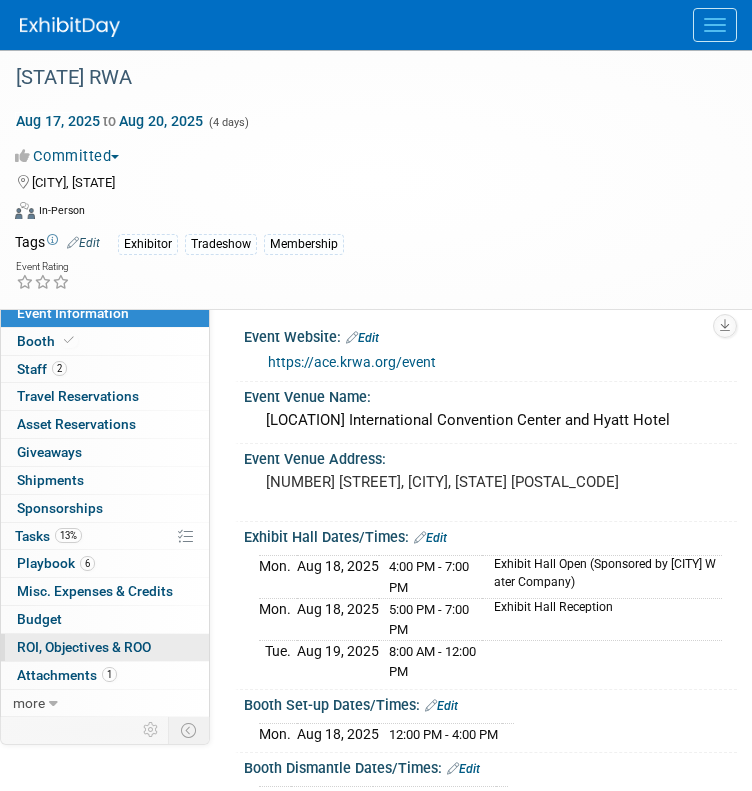 click on "ROI, Objectives & ROO 0" at bounding box center (84, 647) 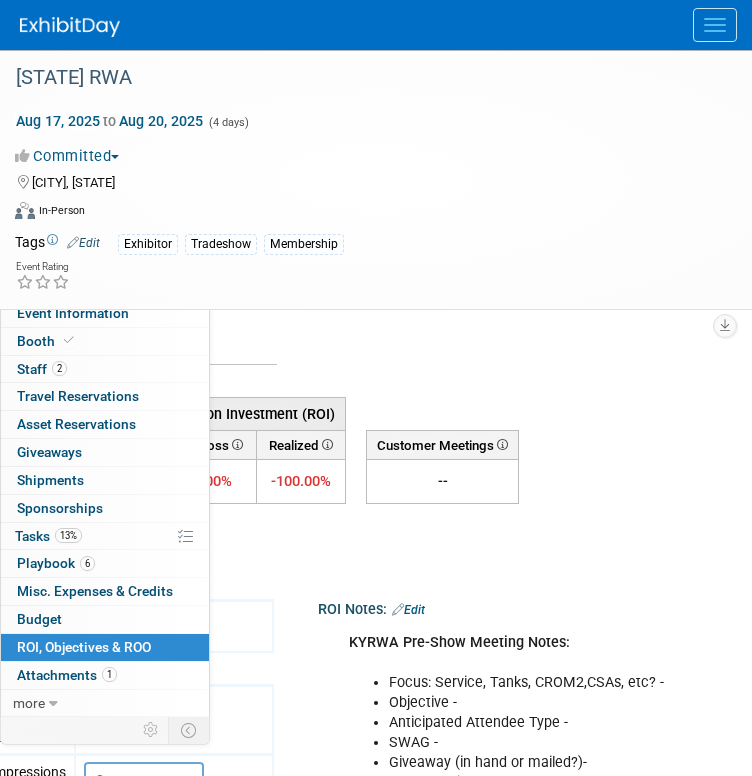 scroll, scrollTop: 0, scrollLeft: 435, axis: horizontal 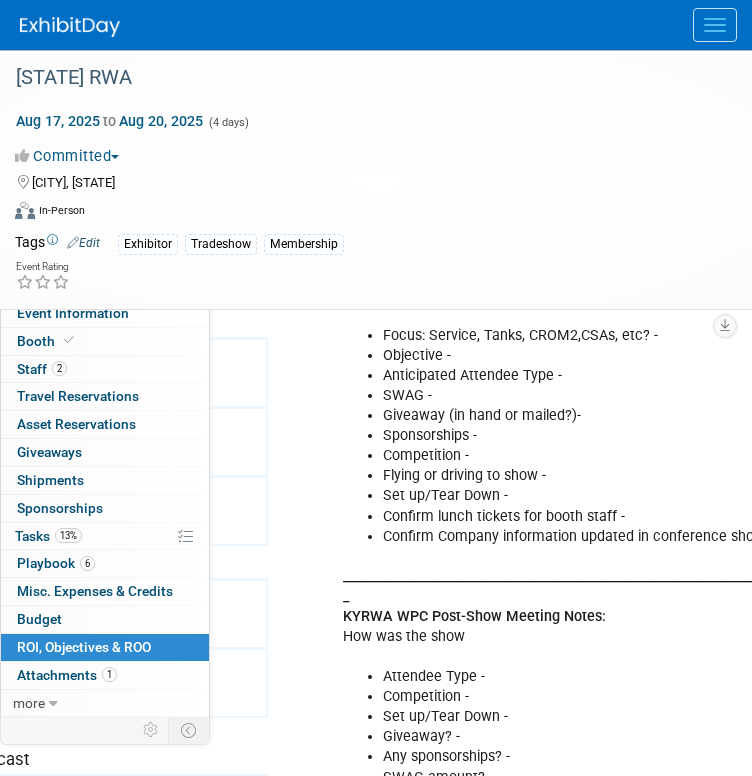 click on "KYRWA Pre-Show Meeting Notes:    Focus: Service, Tanks, CROM2,CSAs, etc? -   Objective -  Anticipated Attendee Type -  SWAG -  Giveaway (in hand or mailed?)-  Sponsorships -  Competition -  Flying or driving to show -  Set up/Tear Down -  Confirm lunch tickets for booth staff - Confirm Company information updated in conference show books -  _________________________________________________________________________________ KYRWA WPC Post-Show Meeting Notes: How was the show   Attendee Type -  Competition - Set up/Tear Down -  Giveaway? -  Any sponsorships? -  SWAG amount? -  Same size booth for next year? -  Need anything for tradeshow kit? -" at bounding box center [582, 567] 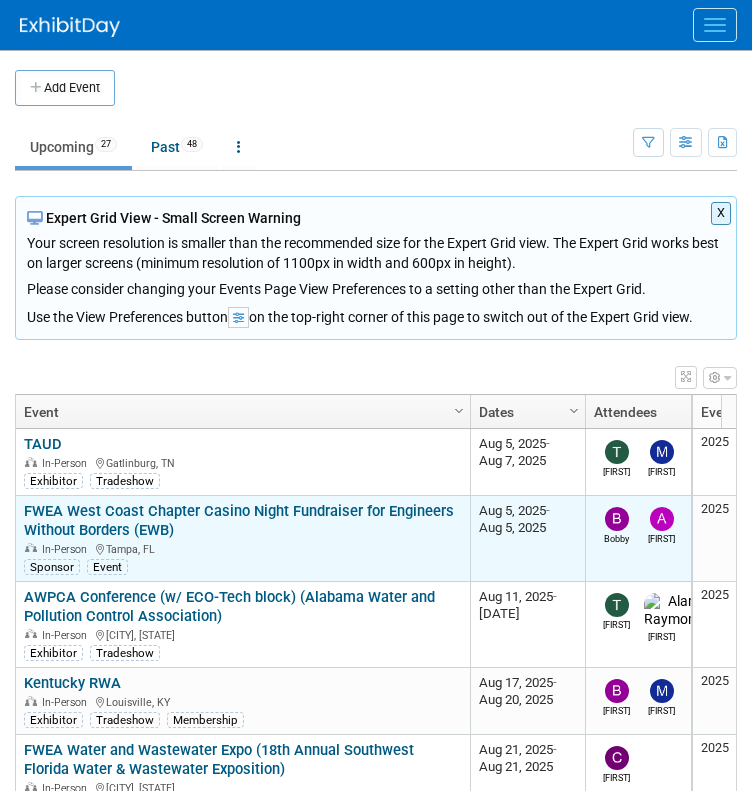 scroll, scrollTop: 0, scrollLeft: 0, axis: both 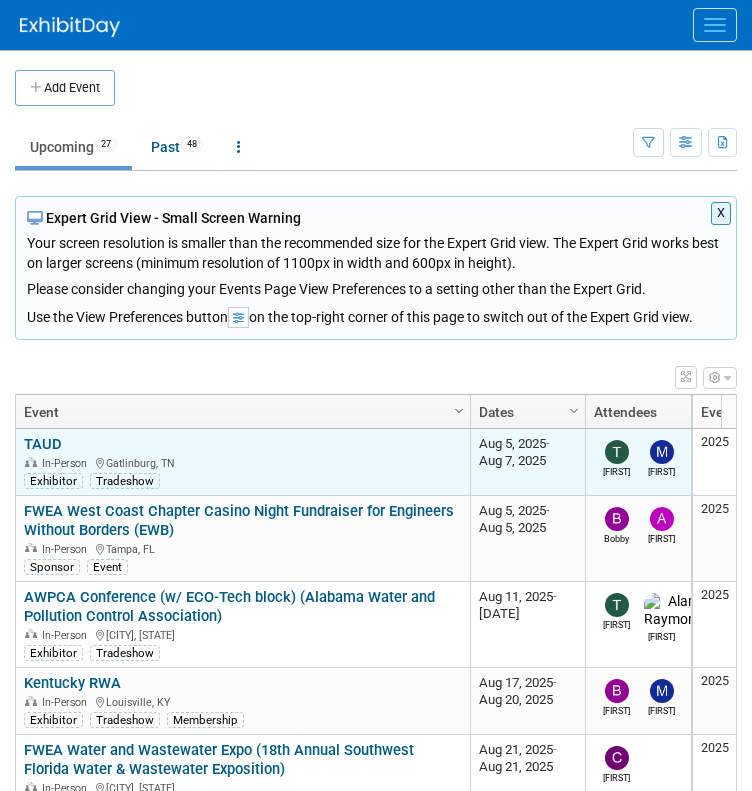 click on "TAUD" at bounding box center (43, 444) 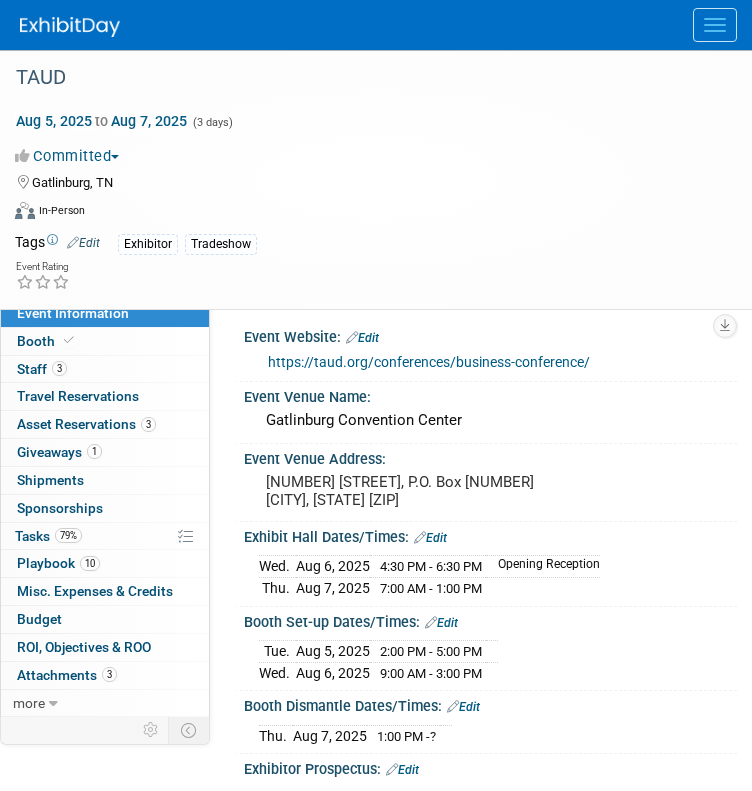 scroll, scrollTop: 0, scrollLeft: 0, axis: both 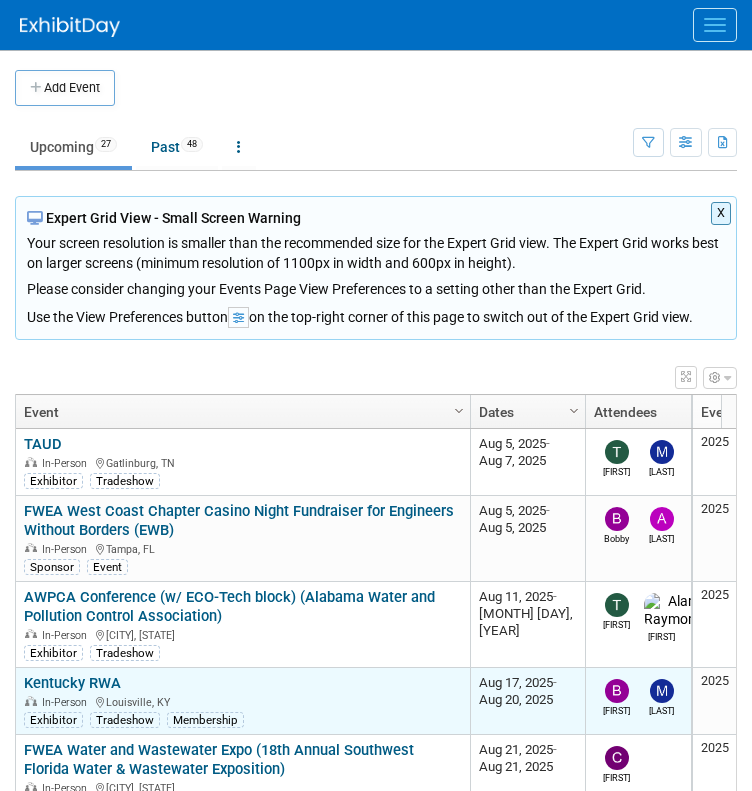 click on "Kentucky RWA" at bounding box center [72, 683] 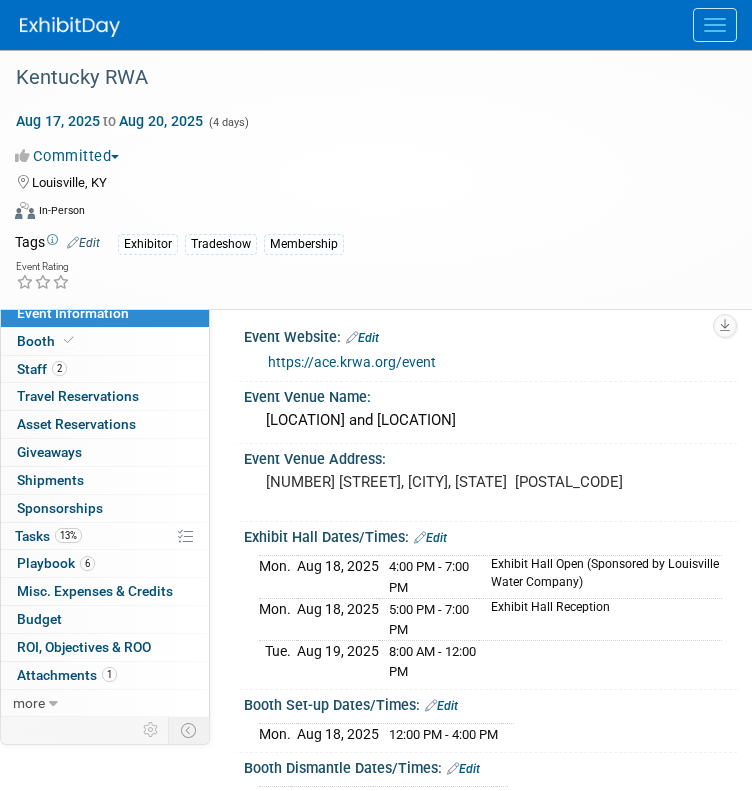 scroll, scrollTop: 0, scrollLeft: 0, axis: both 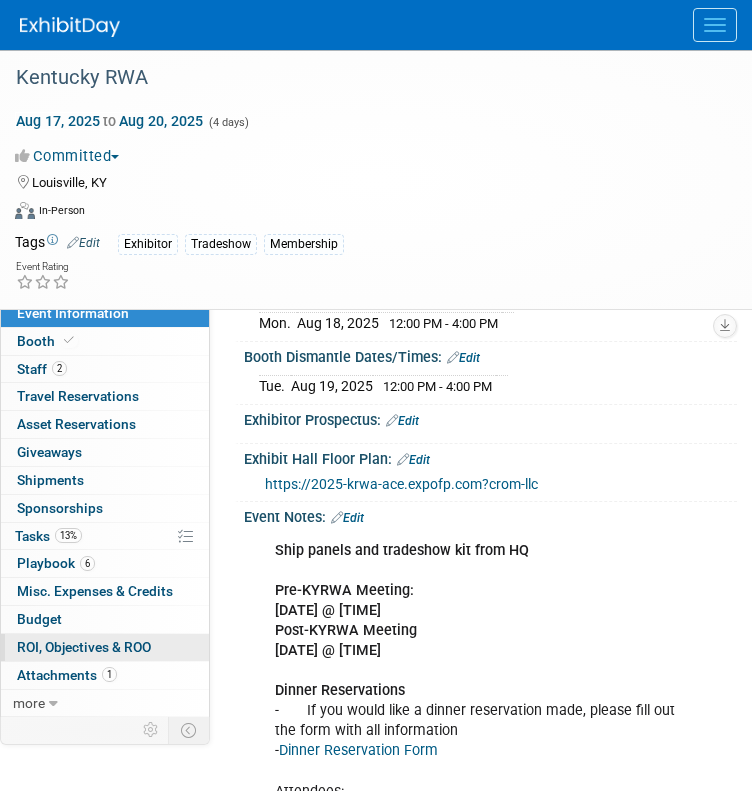 click on "ROI, Objectives & ROO 0" at bounding box center [84, 647] 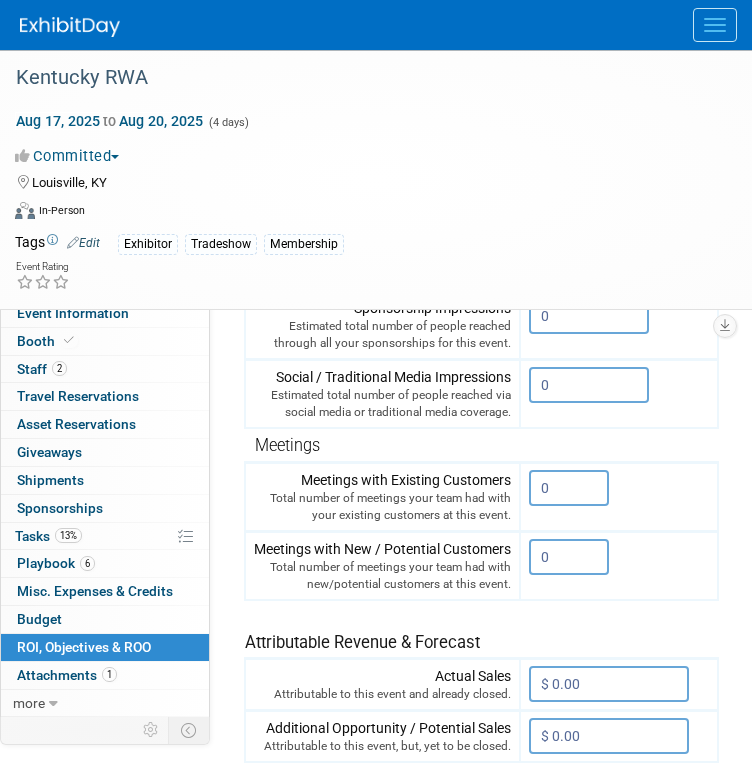 scroll, scrollTop: 466, scrollLeft: 0, axis: vertical 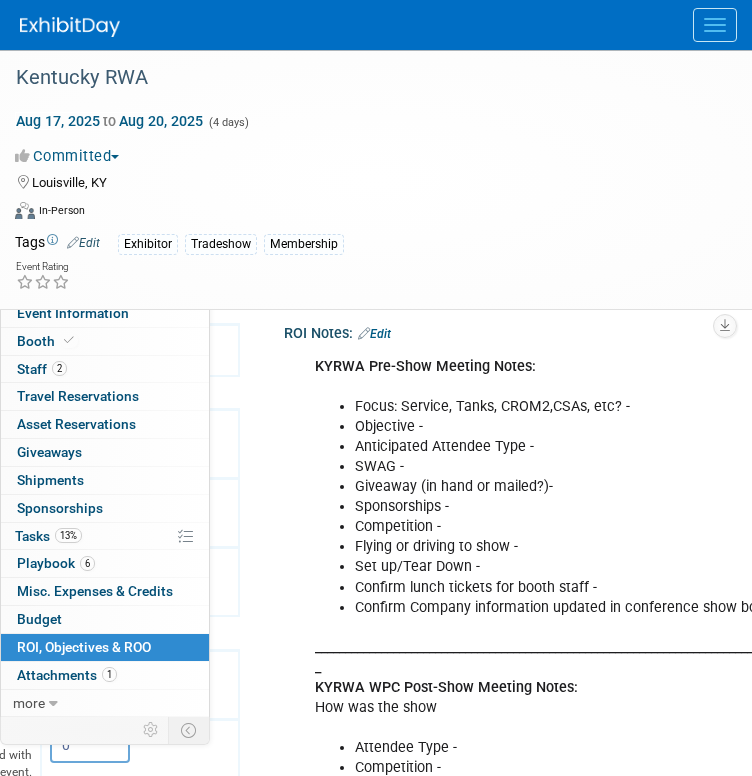 click on "Edit" at bounding box center [374, 334] 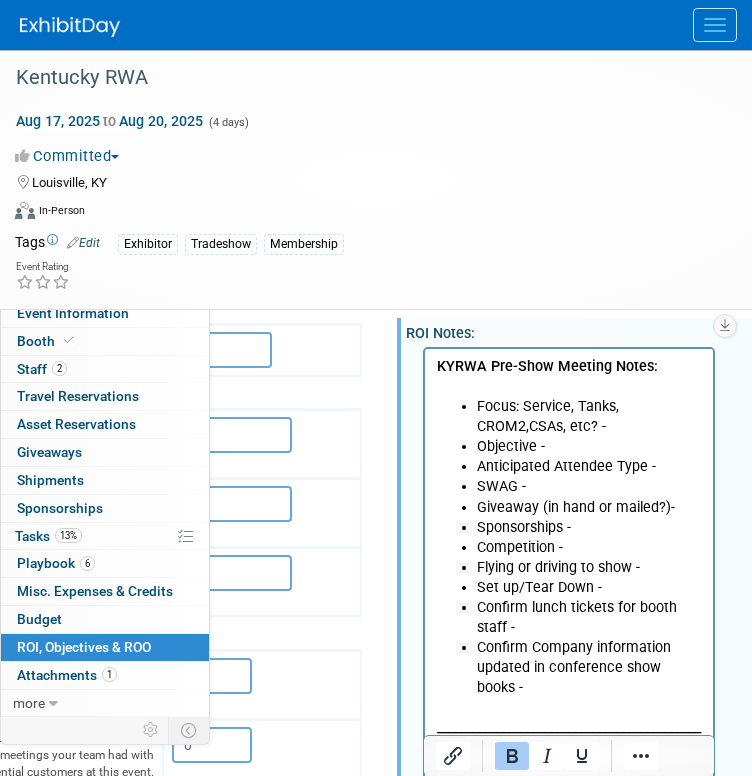 scroll, scrollTop: 0, scrollLeft: 0, axis: both 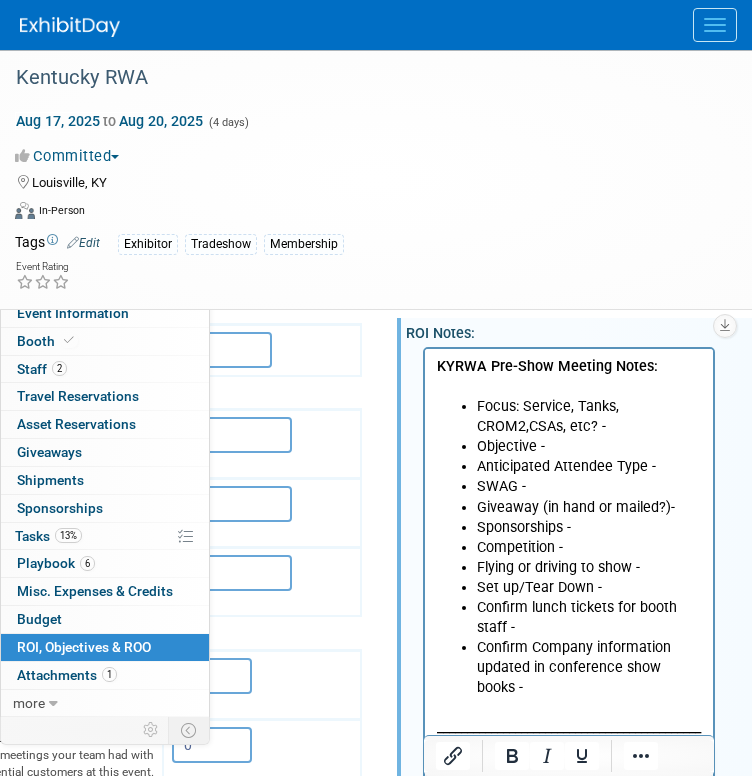 click on "Confirm Company information updated in conference show books -" at bounding box center (589, 667) 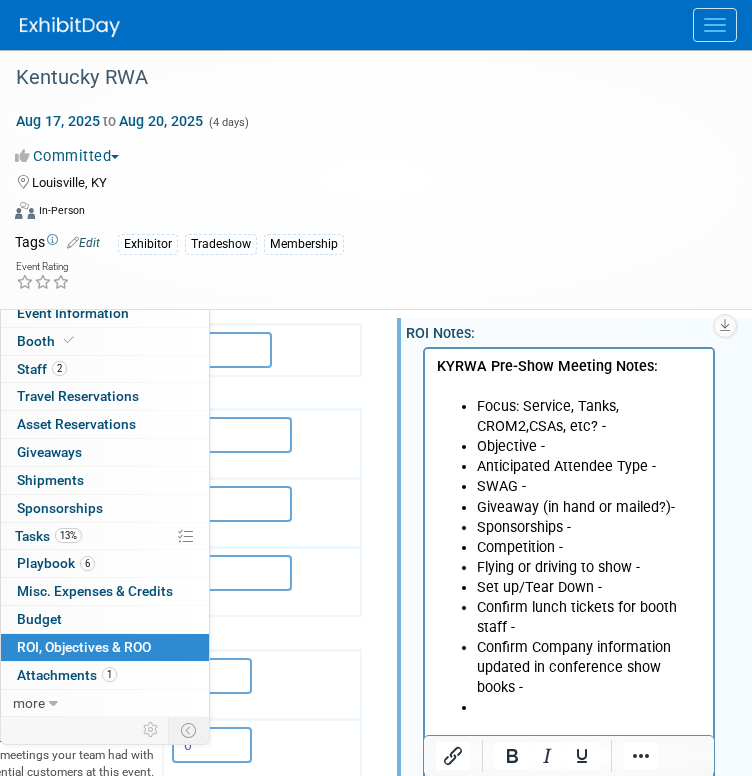 type 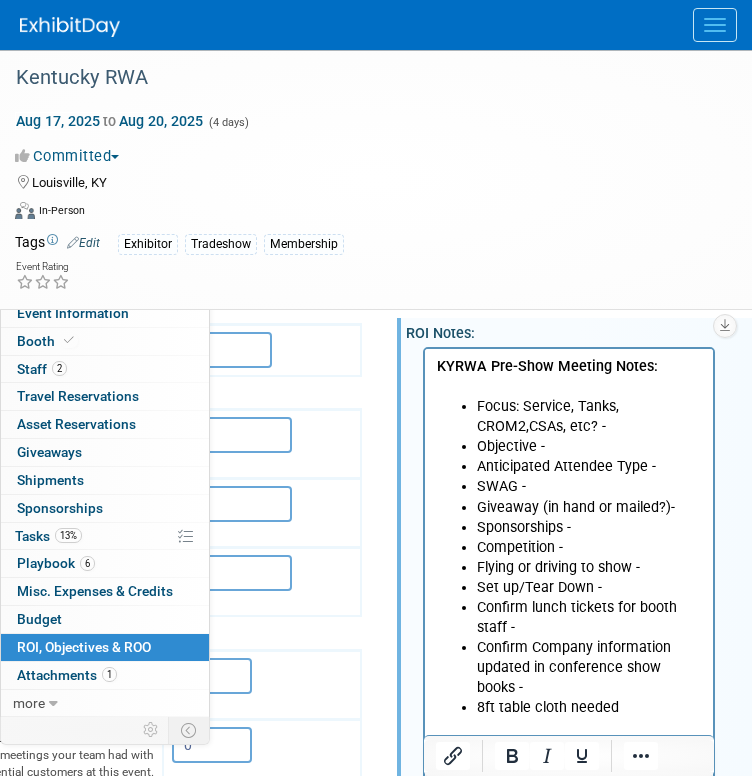 click on "Focus: Service, Tanks, CROM2,CSAs, etc? -" at bounding box center [589, 416] 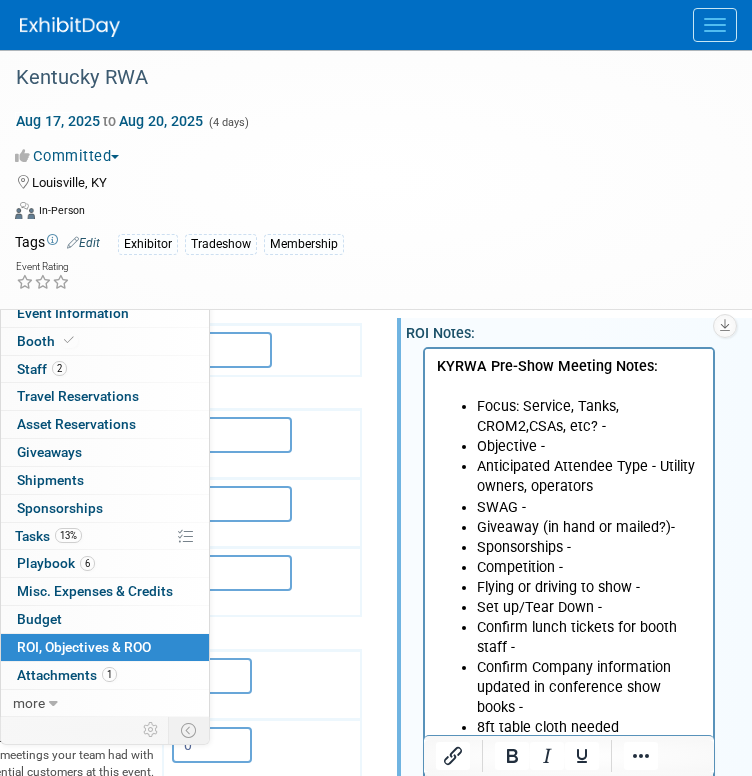 click on "Focus: Service, Tanks, CROM2,CSAs, etc? -" at bounding box center (589, 416) 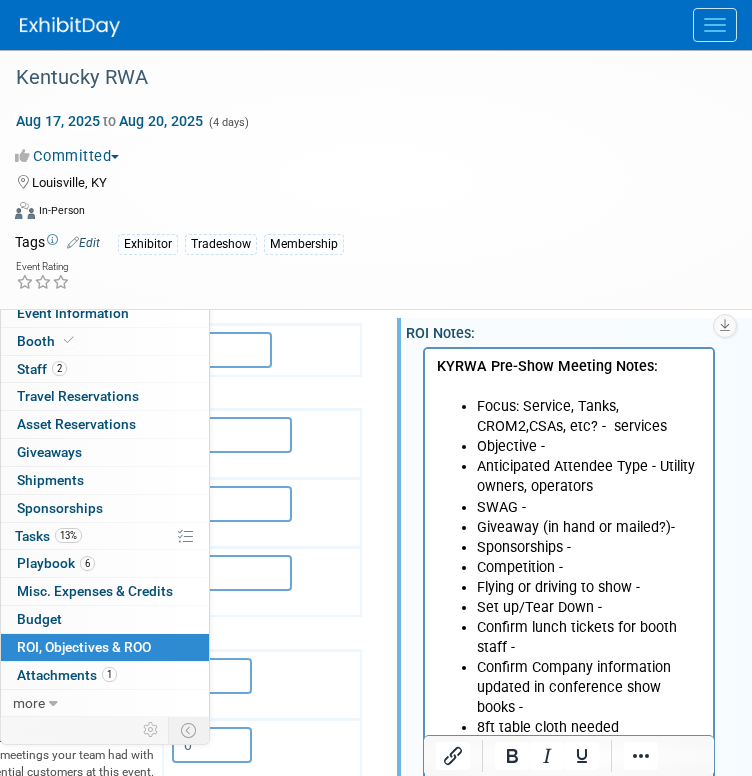 click on "Objective -" at bounding box center (589, 446) 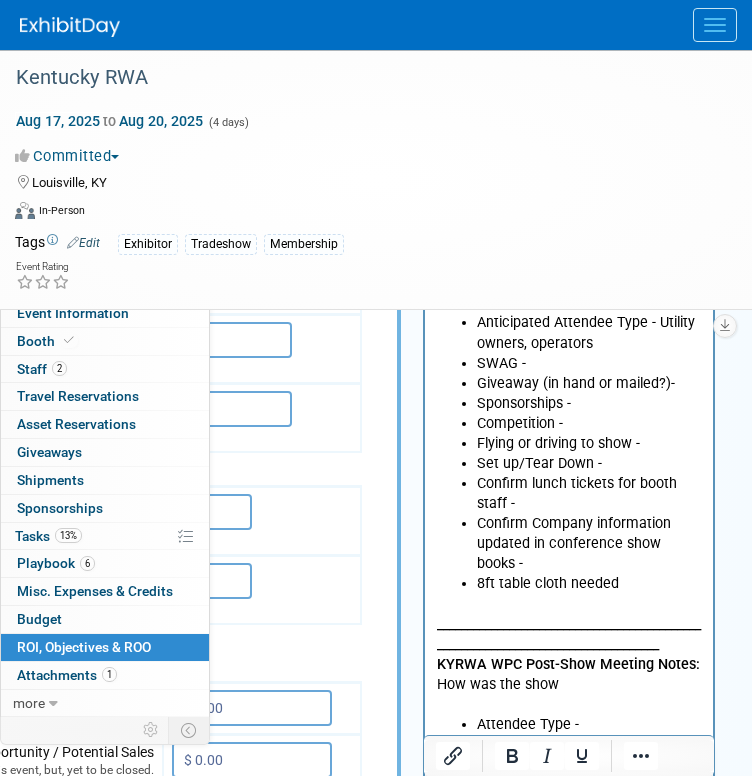 scroll, scrollTop: 440, scrollLeft: 357, axis: both 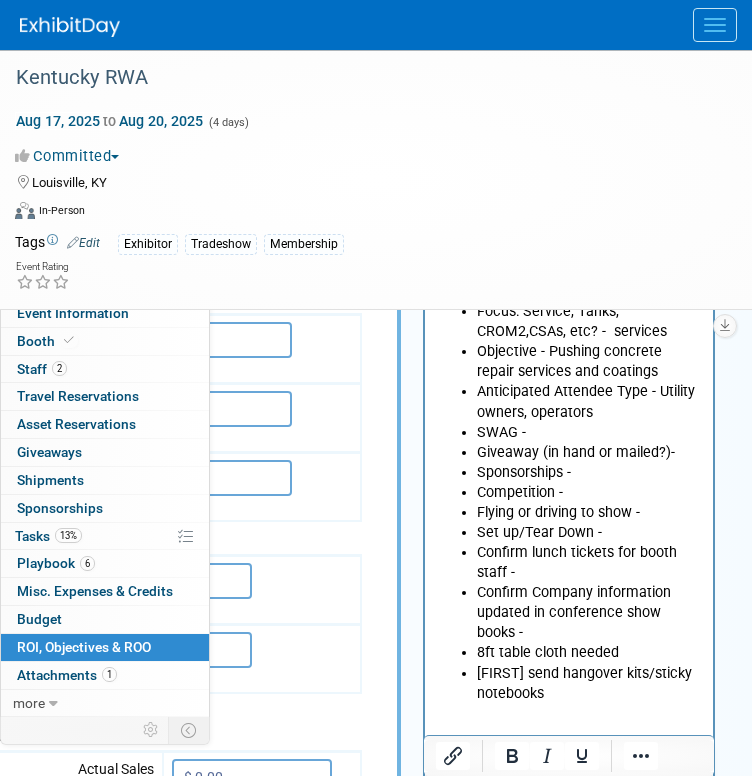 click on "[FIRST] send hangover kits/sticky notebooks" at bounding box center (589, 683) 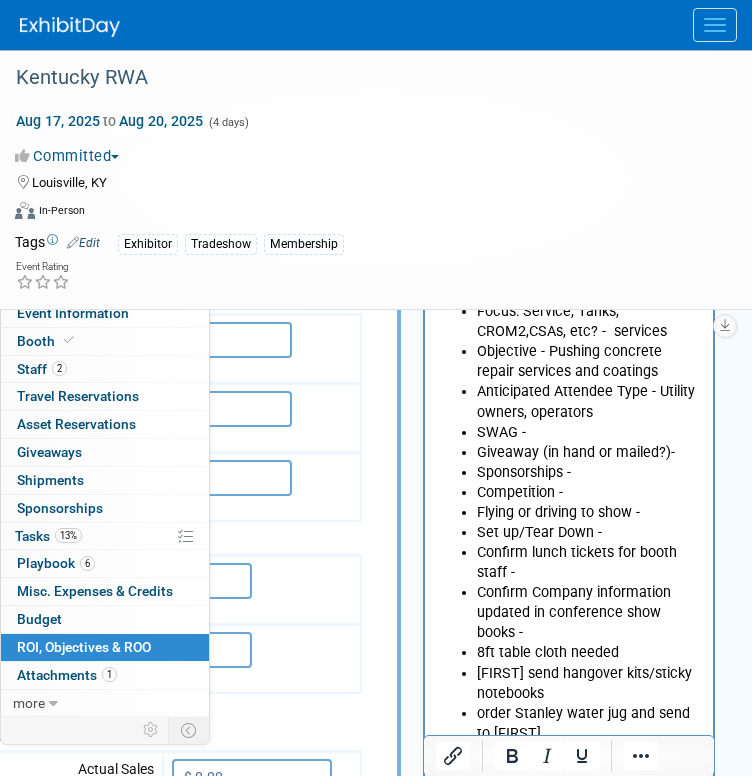 scroll, scrollTop: 435, scrollLeft: 357, axis: both 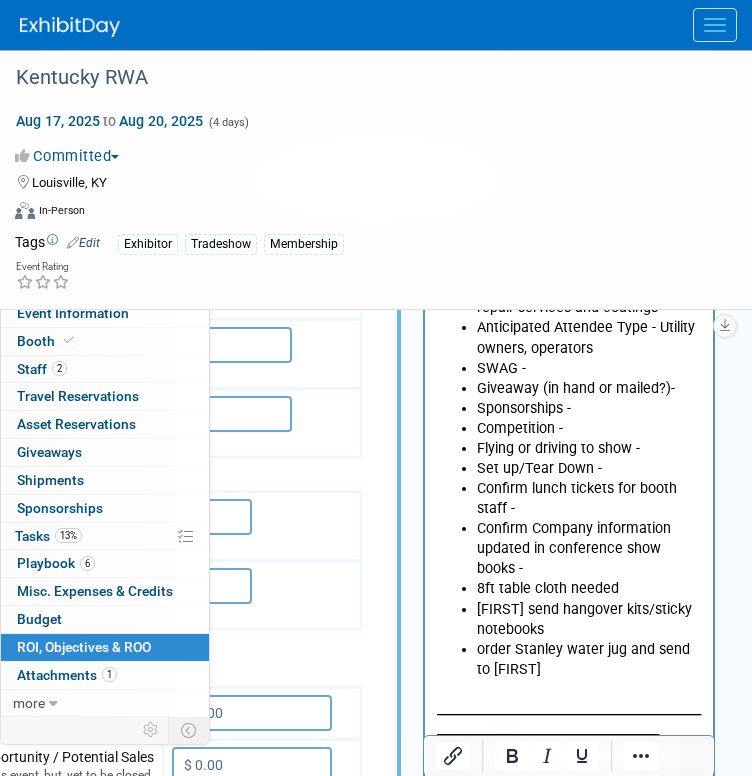 click on "Sponsorships -" at bounding box center [589, 408] 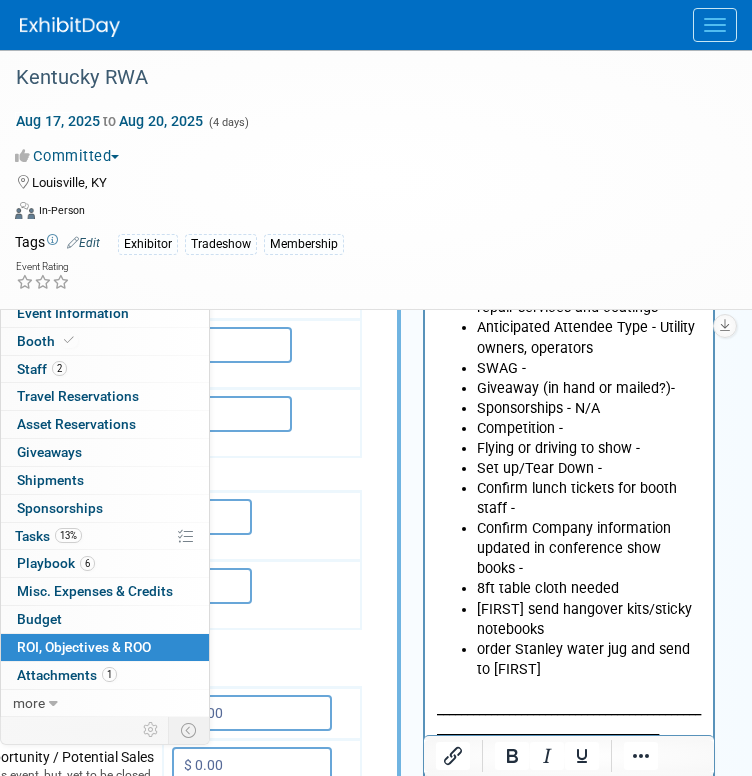 click on "Flying or driving to show -" at bounding box center (589, 448) 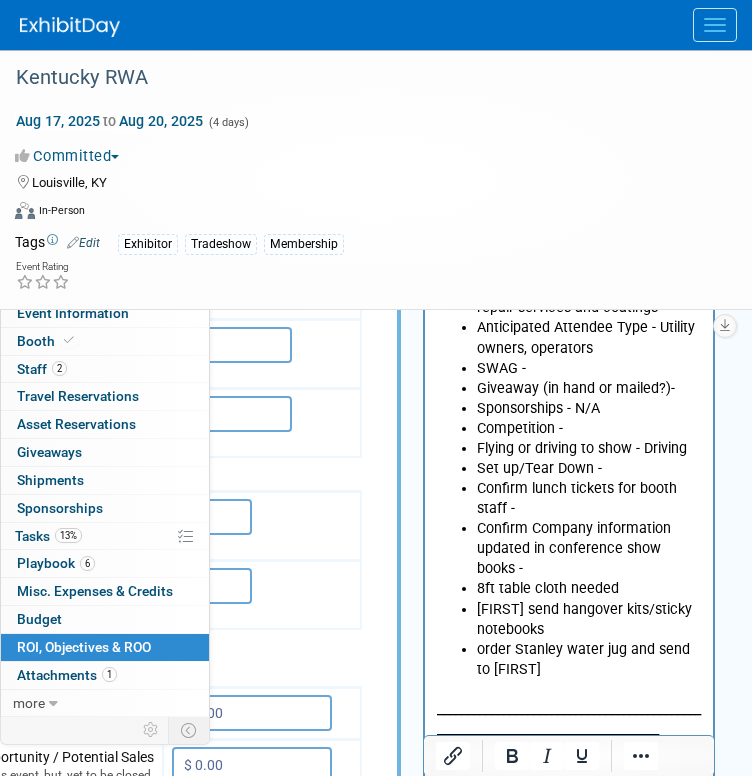 click on "Set up/Tear Down -" at bounding box center [589, 468] 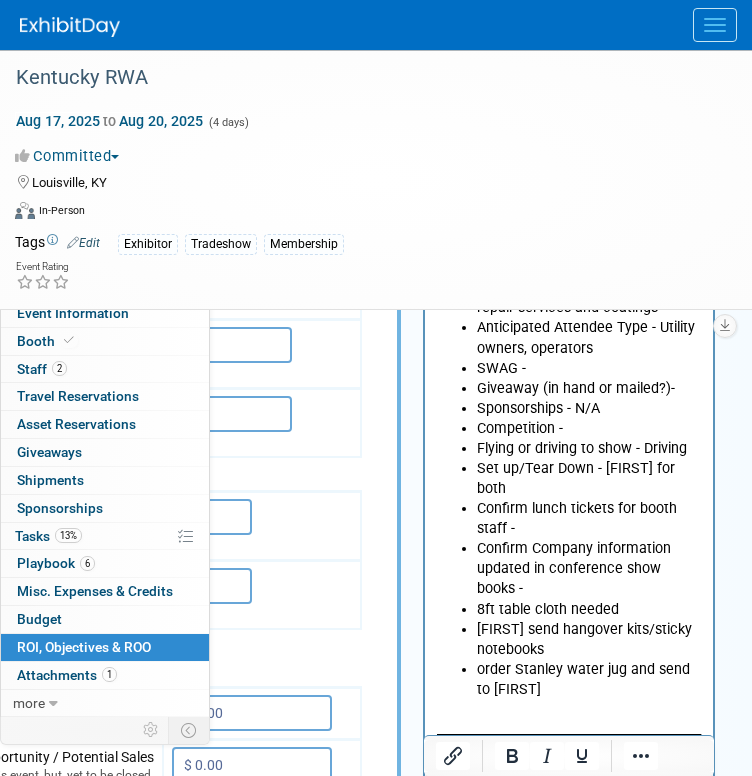 click on "Confirm lunch tickets for booth staff -" at bounding box center (589, 518) 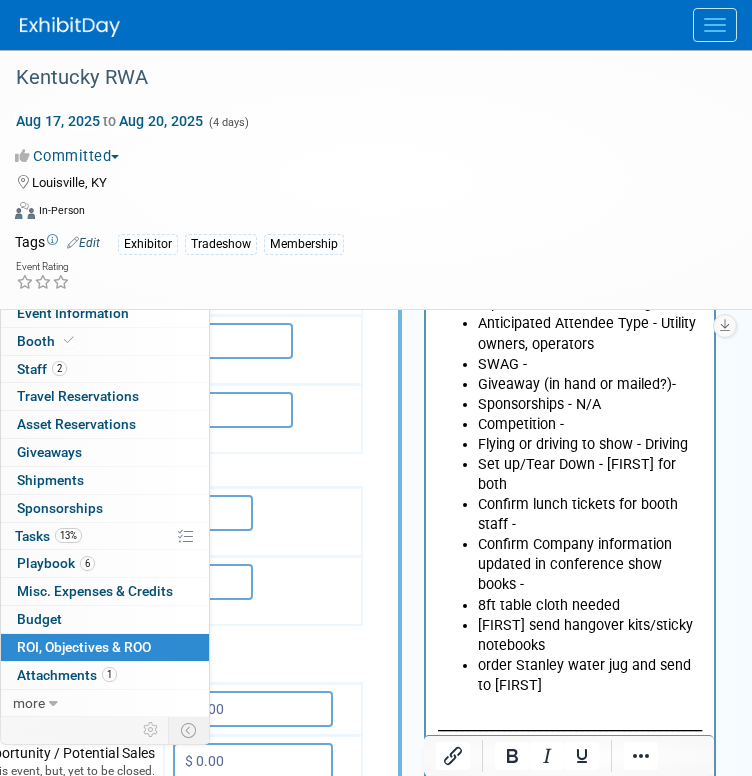 scroll, scrollTop: 472, scrollLeft: 356, axis: both 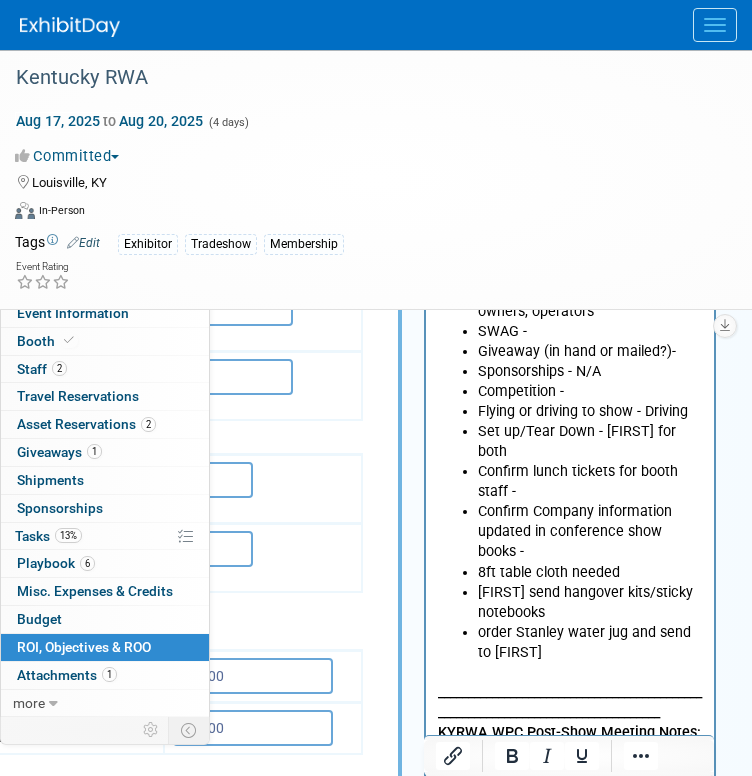 click on "order Stanley water jug and send to [FIRST]" at bounding box center (590, 642) 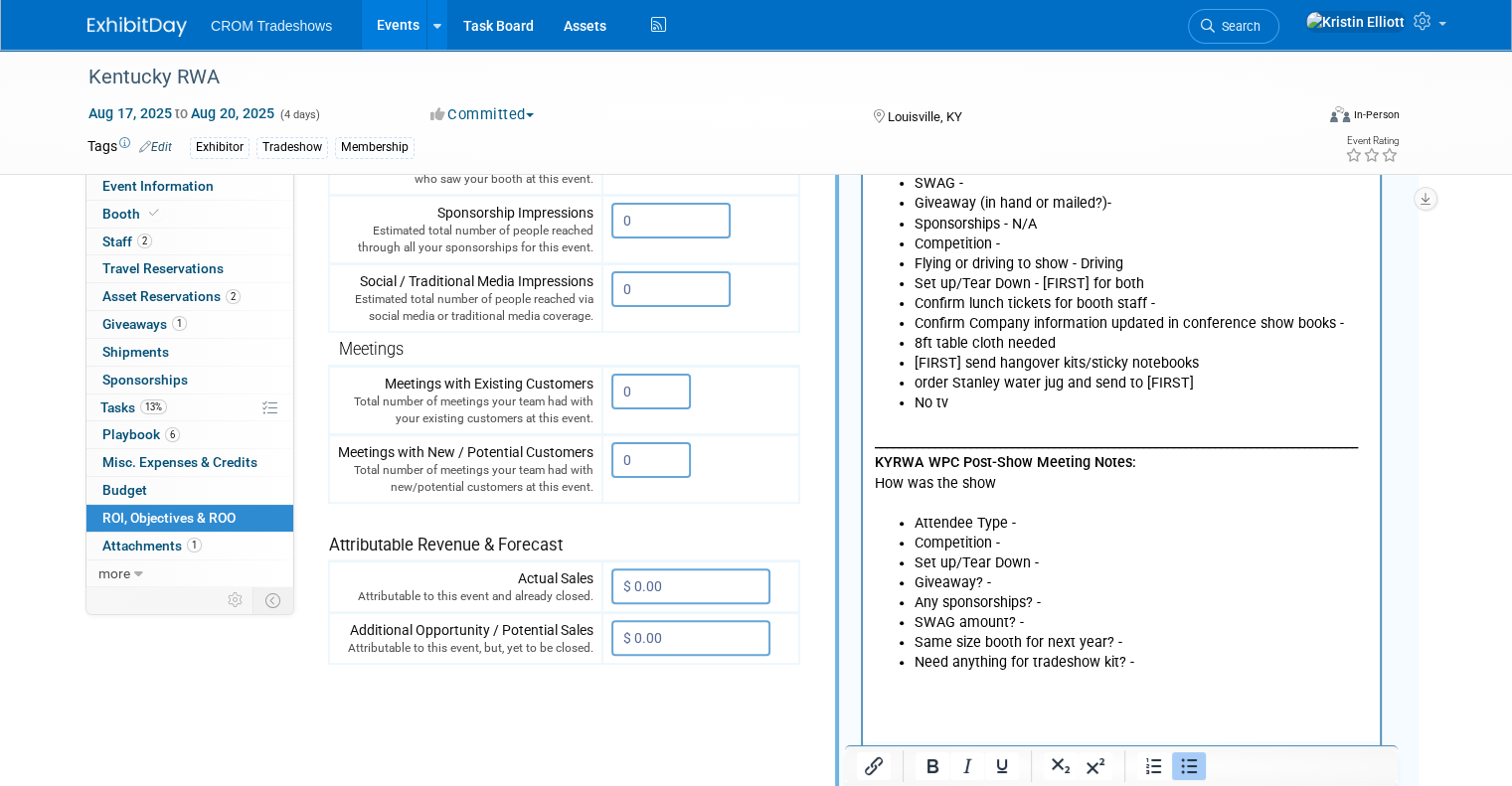 scroll, scrollTop: 469, scrollLeft: 0, axis: vertical 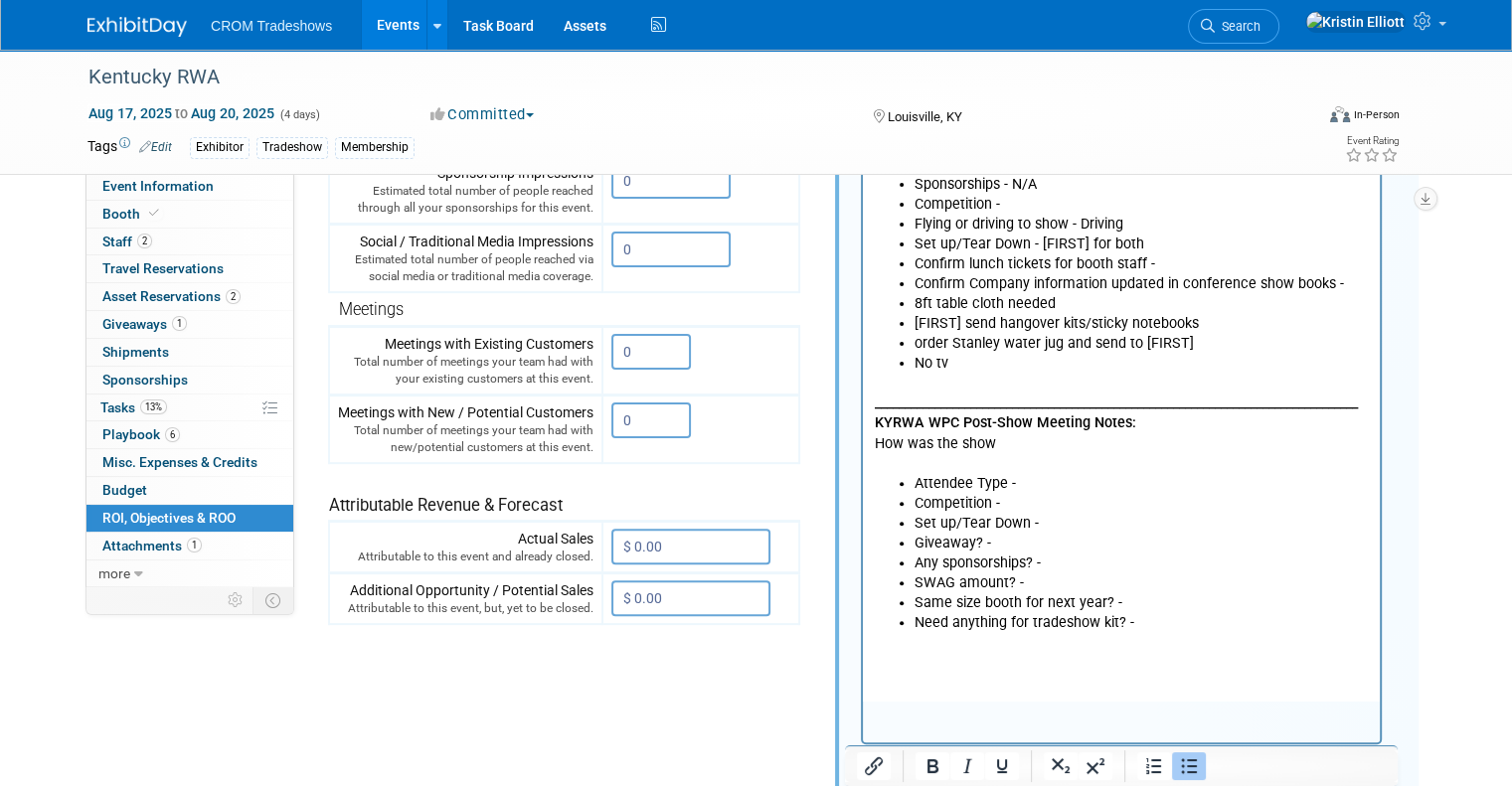 drag, startPoint x: 1471, startPoint y: 360, endPoint x: 1420, endPoint y: 456, distance: 108.706026 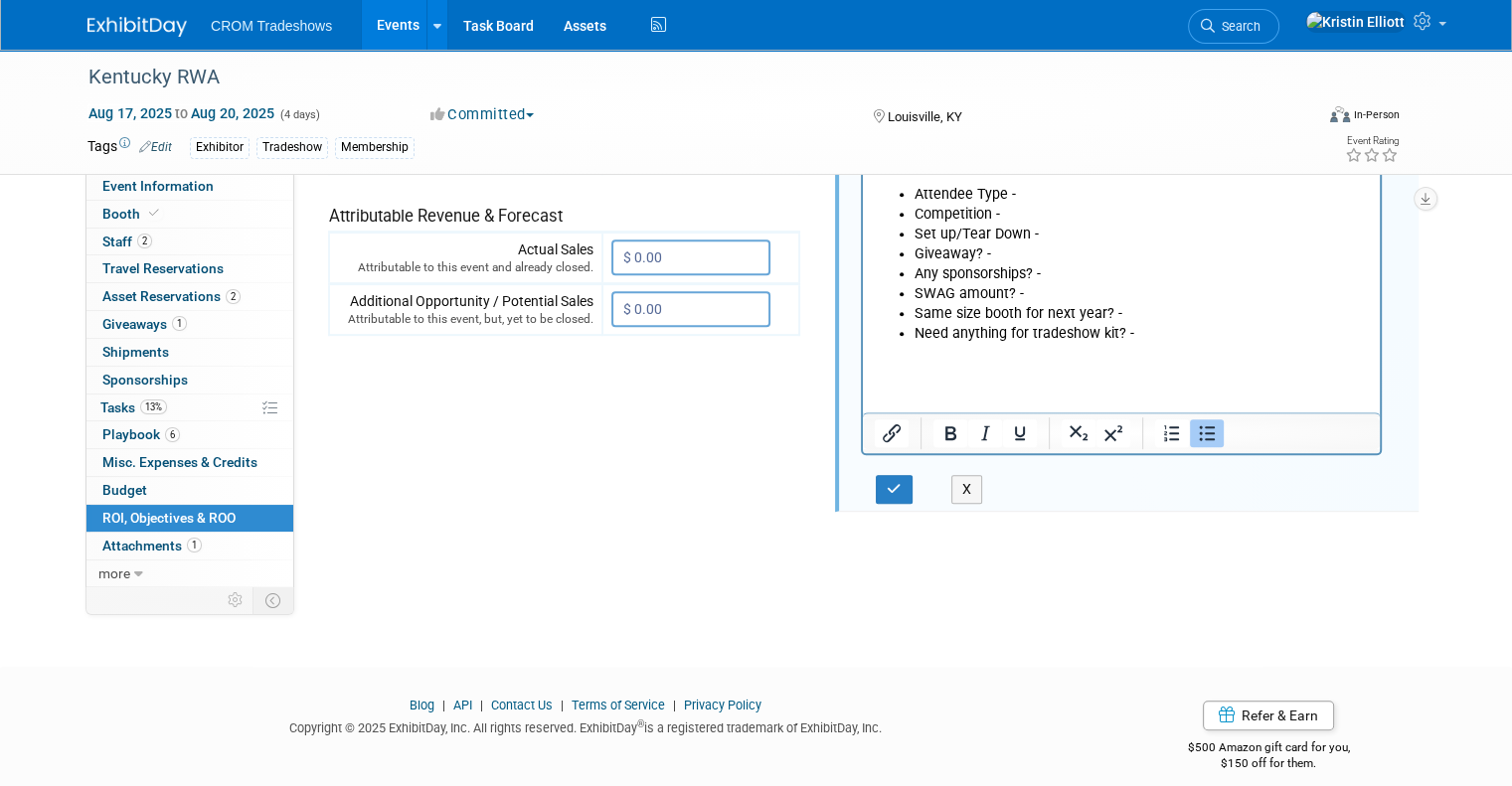 scroll, scrollTop: 759, scrollLeft: 0, axis: vertical 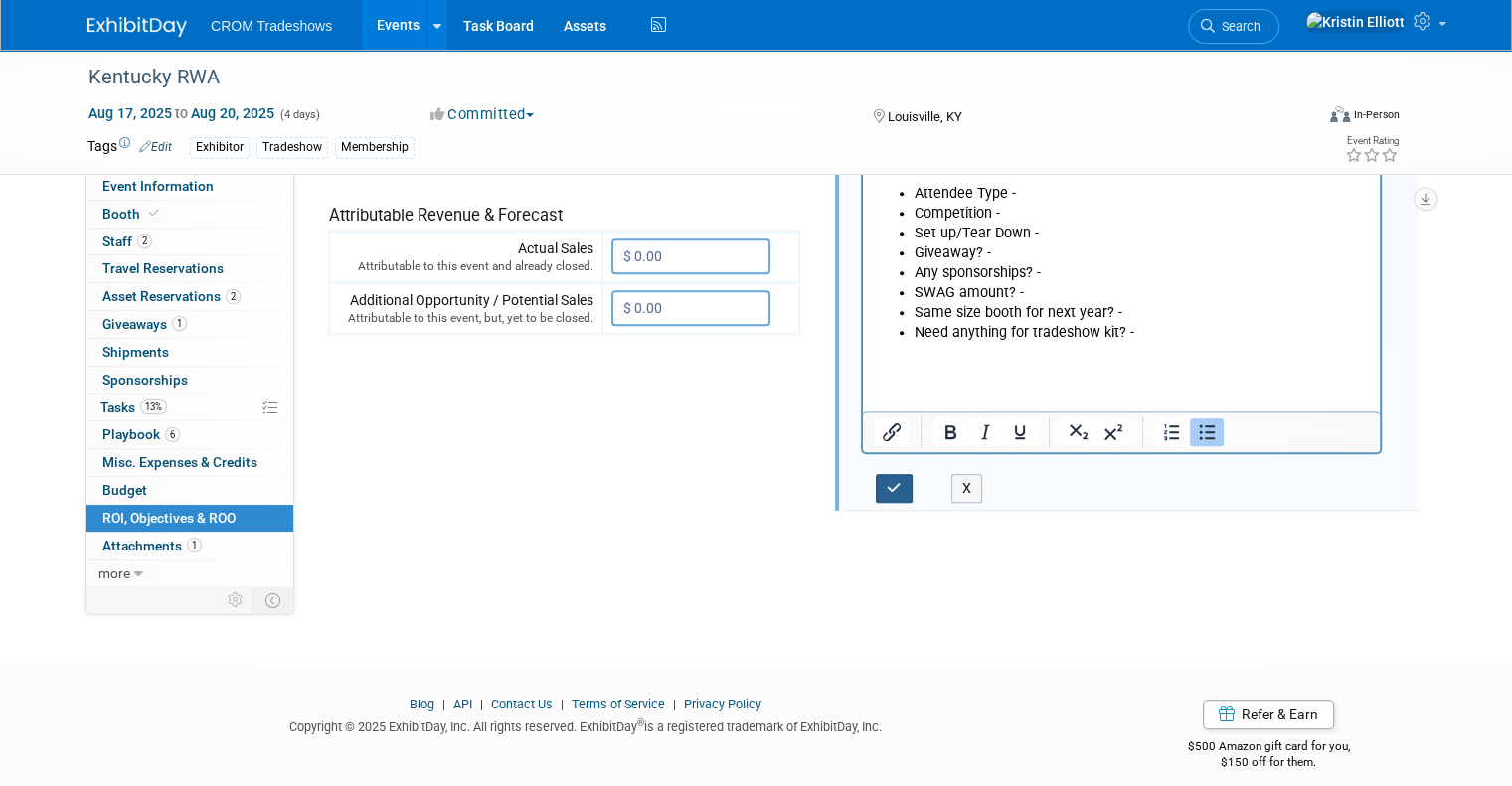 click at bounding box center (894, 488) 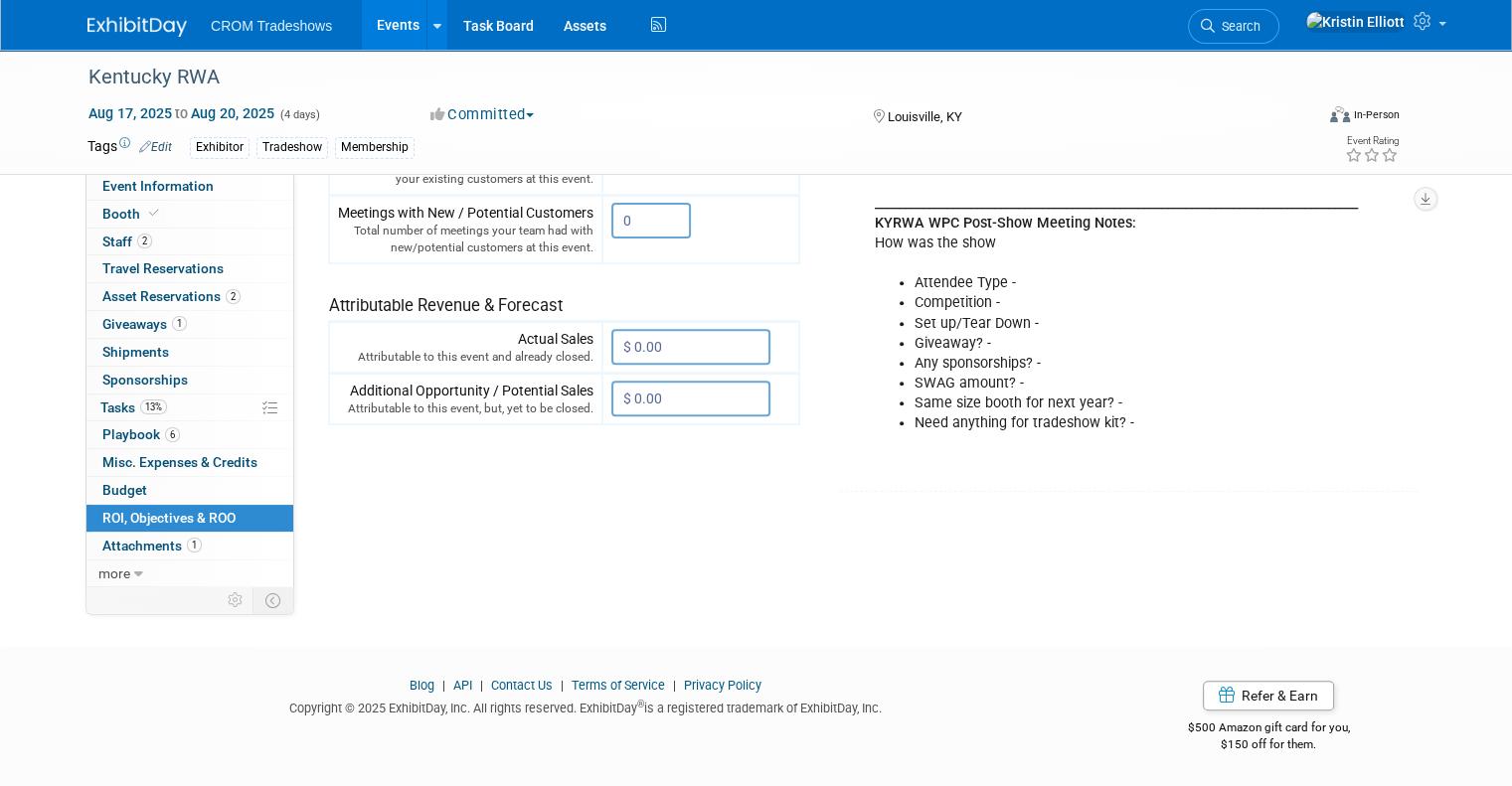 scroll, scrollTop: 666, scrollLeft: 0, axis: vertical 